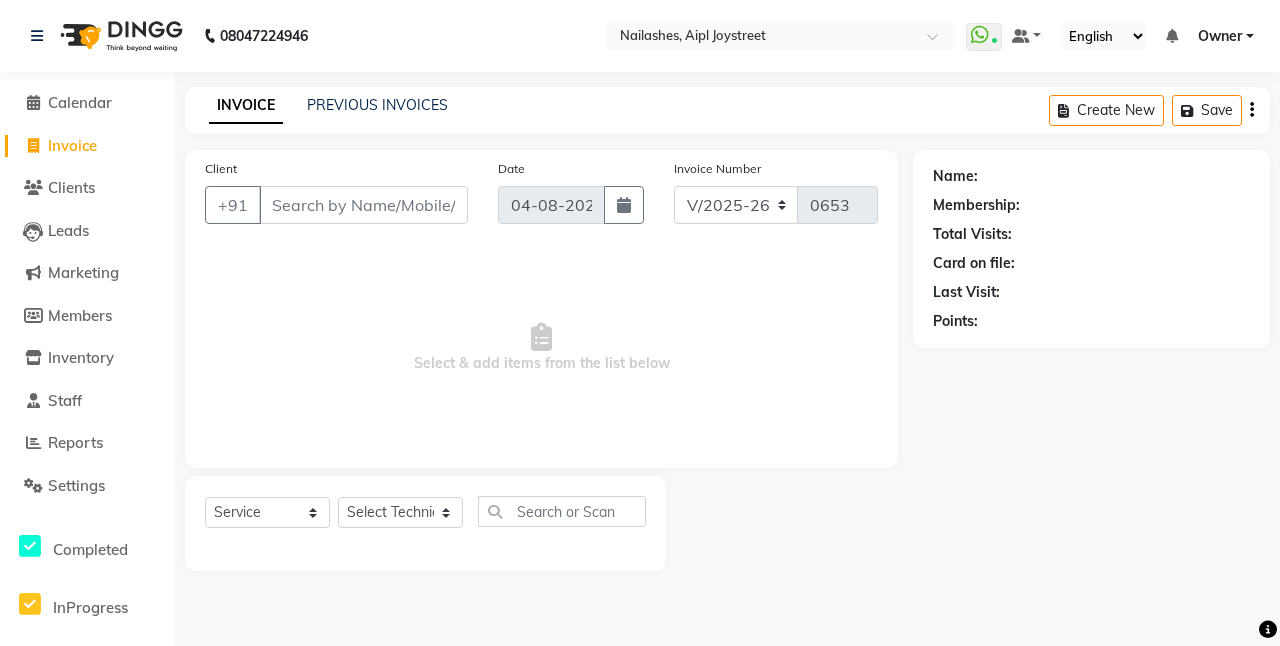 select on "5749" 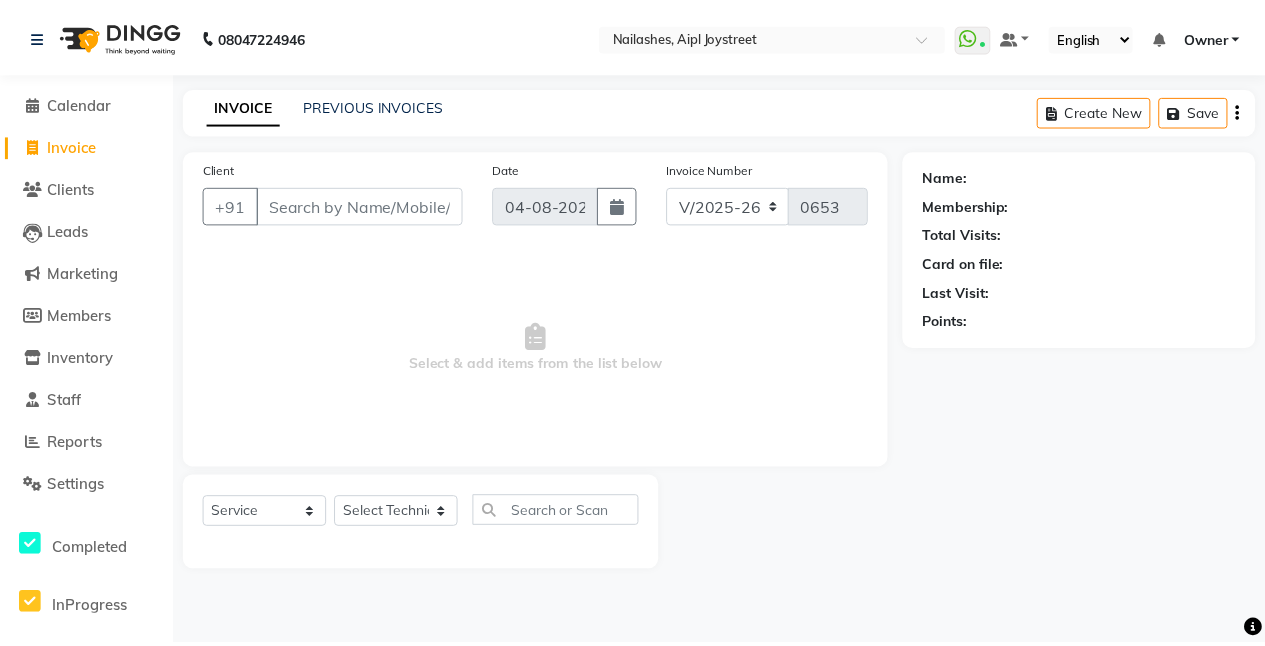scroll, scrollTop: 0, scrollLeft: 0, axis: both 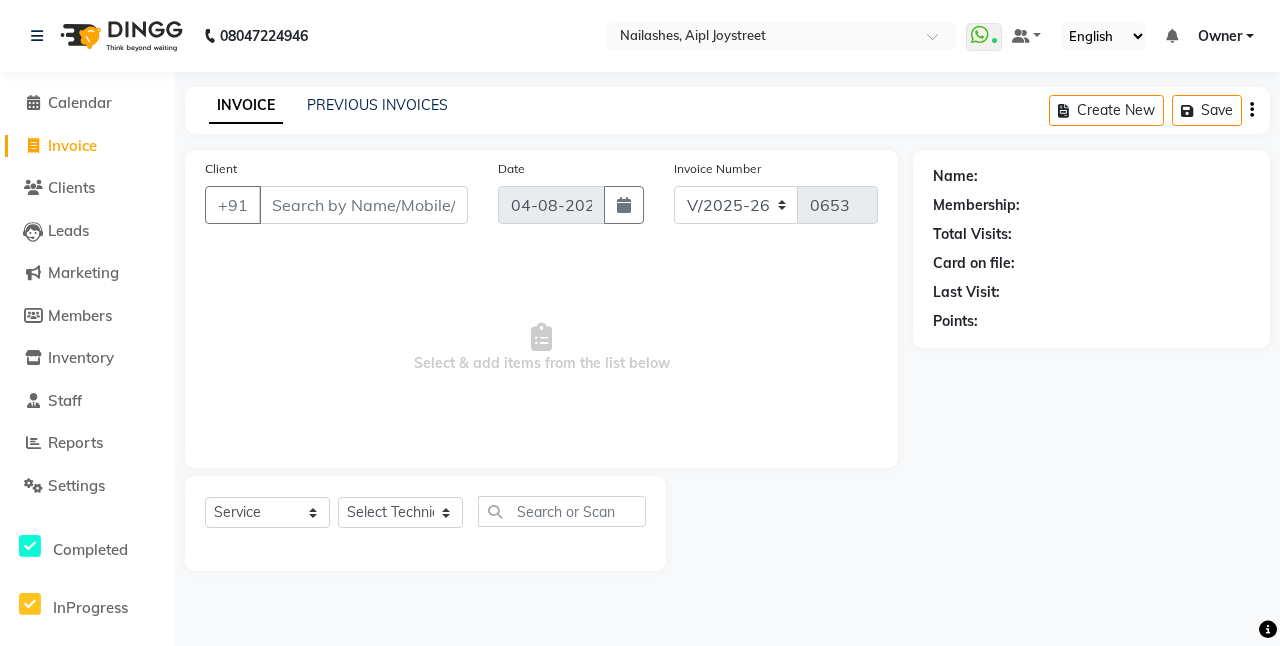 drag, startPoint x: 320, startPoint y: 327, endPoint x: 333, endPoint y: 334, distance: 14.764823 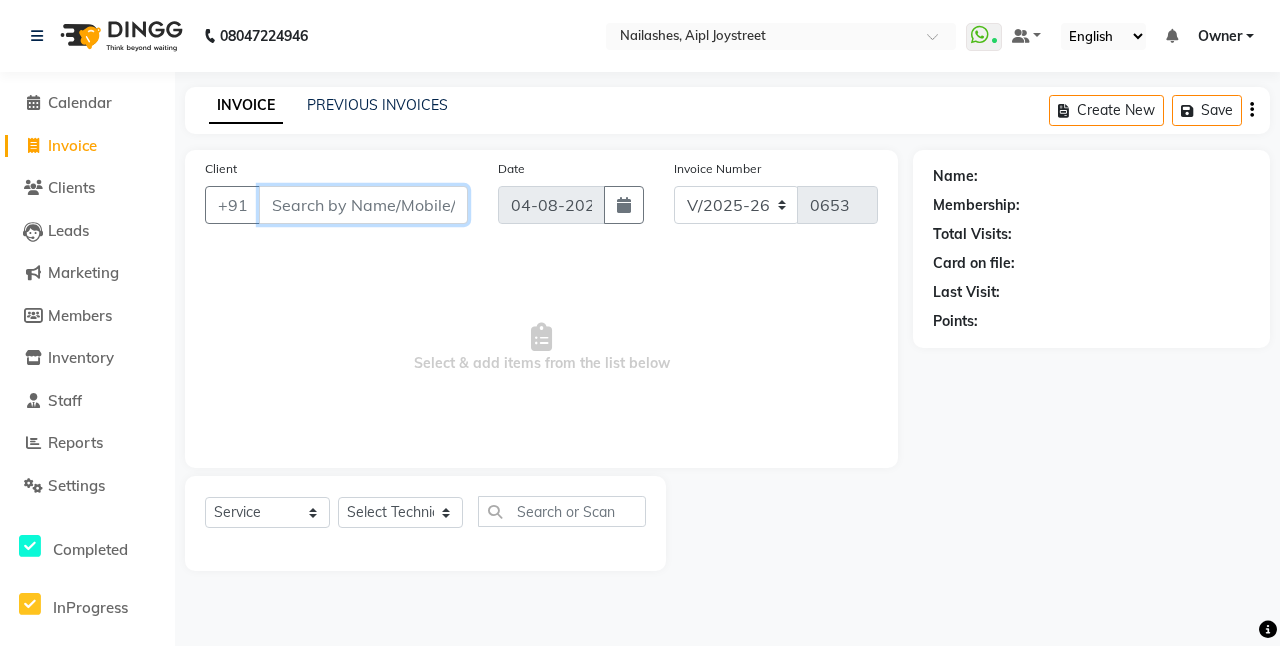 click on "Client" at bounding box center [363, 205] 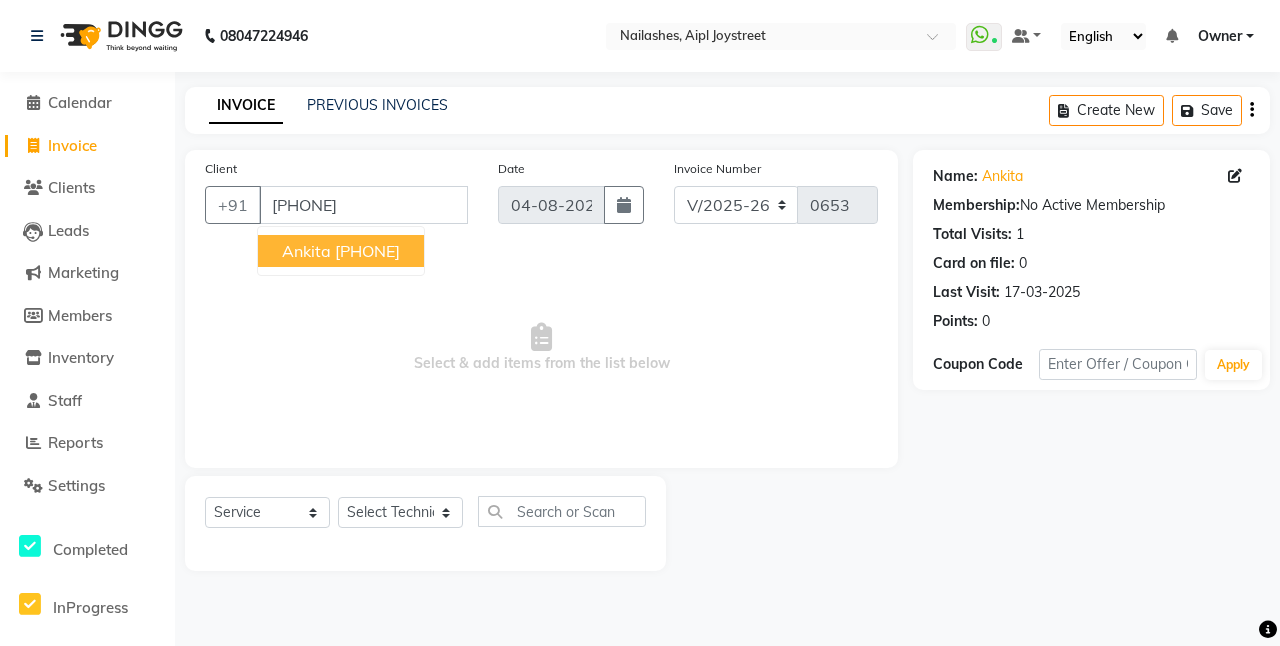 click on "Ankita" at bounding box center [306, 251] 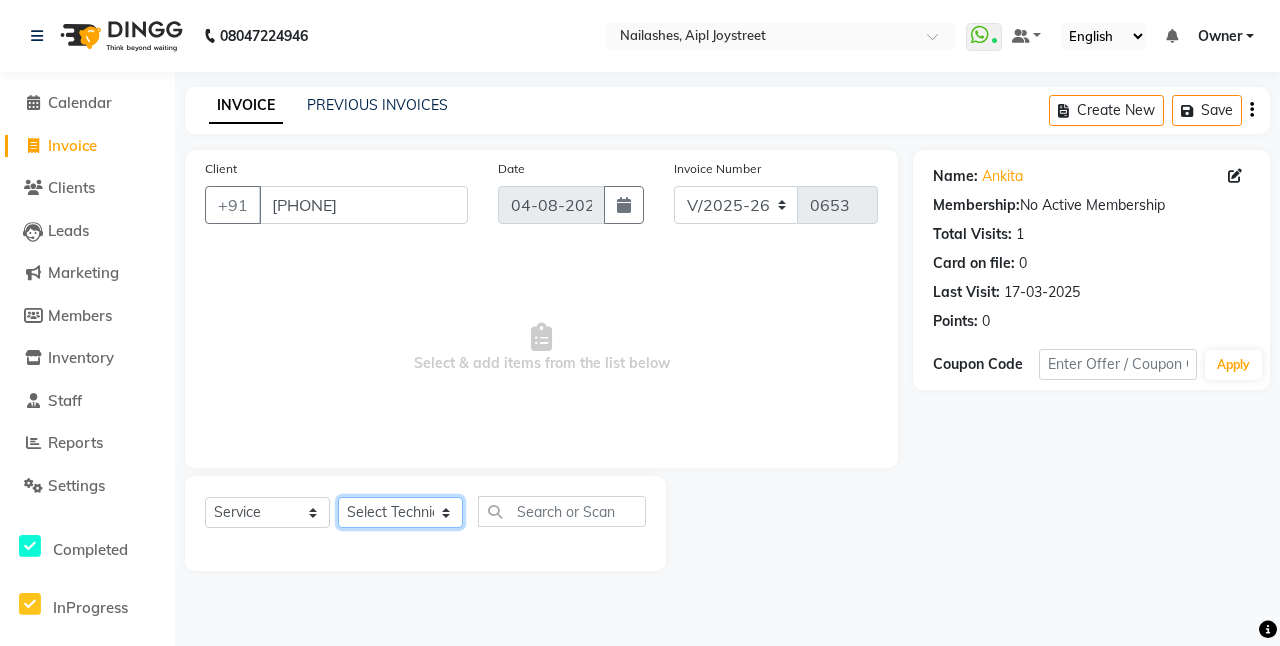 click on "Select Technician ajay Anita Chetan Manager Muskan Owner Prosanto Salome VIVEK" 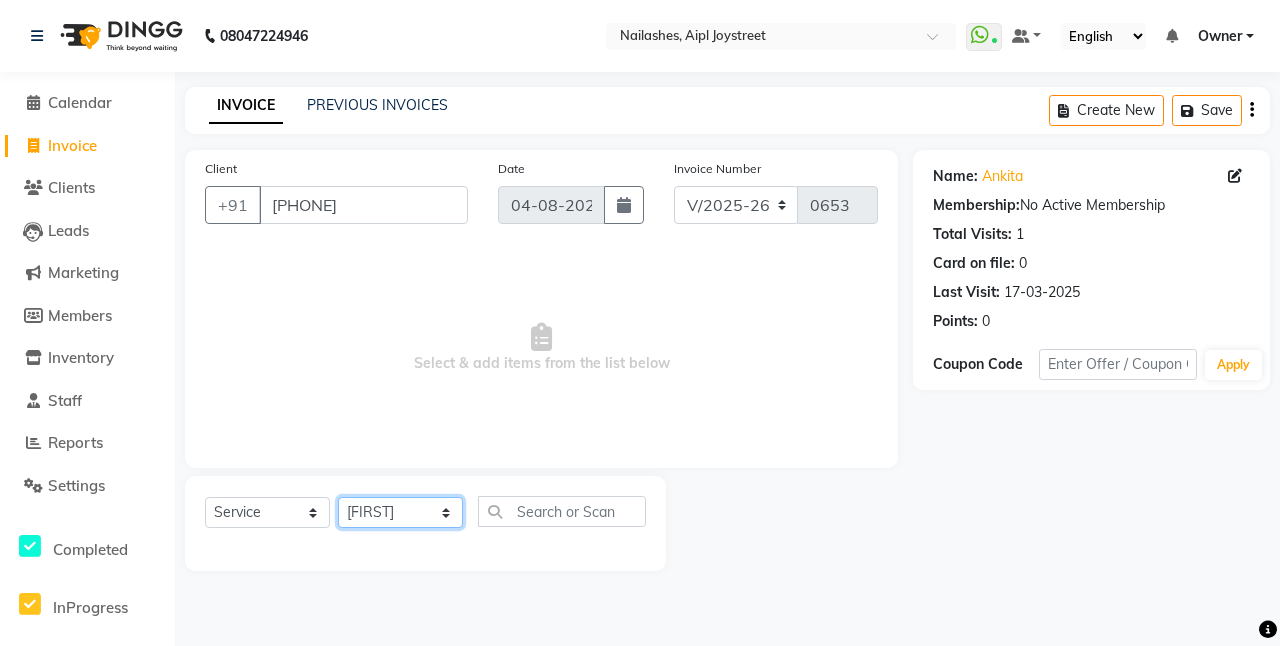click on "Select Technician ajay Anita Chetan Manager Muskan Owner Prosanto Salome VIVEK" 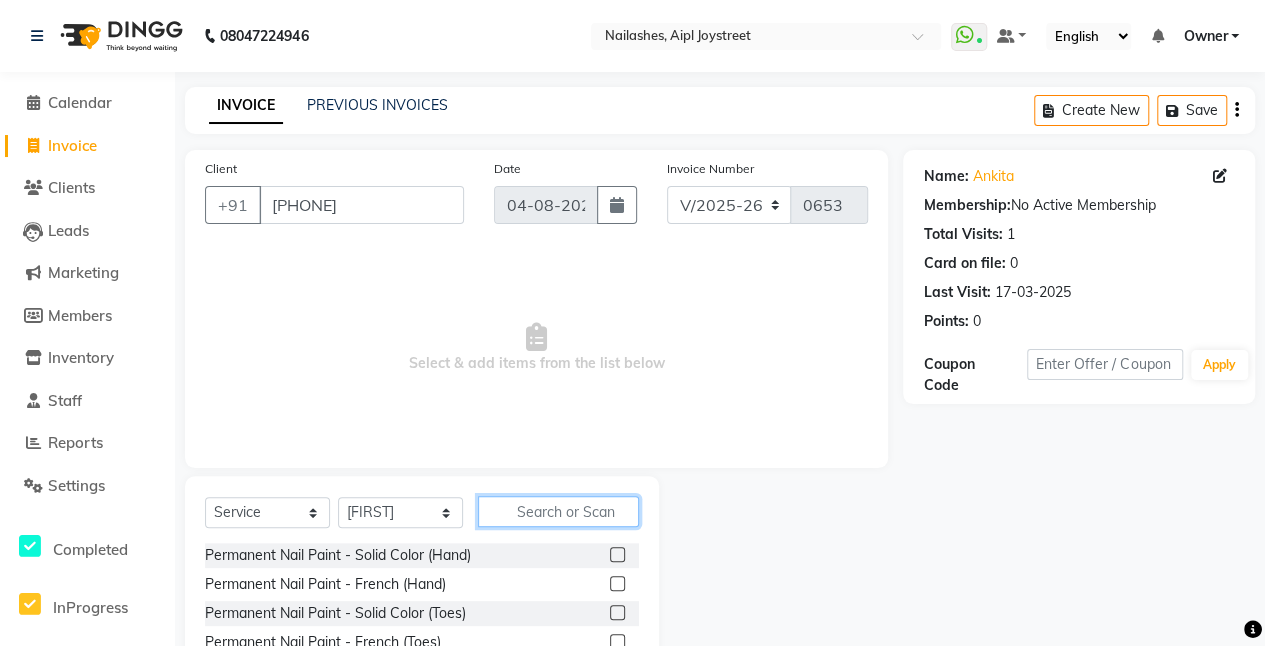 click 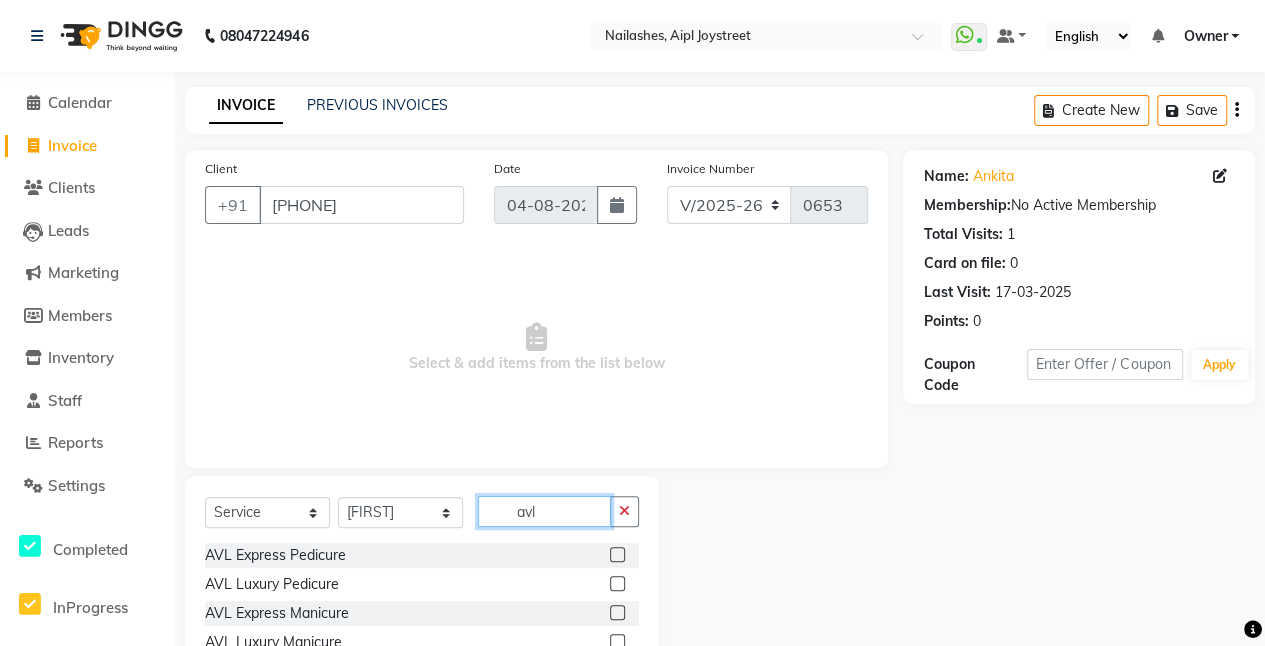 type on "avl" 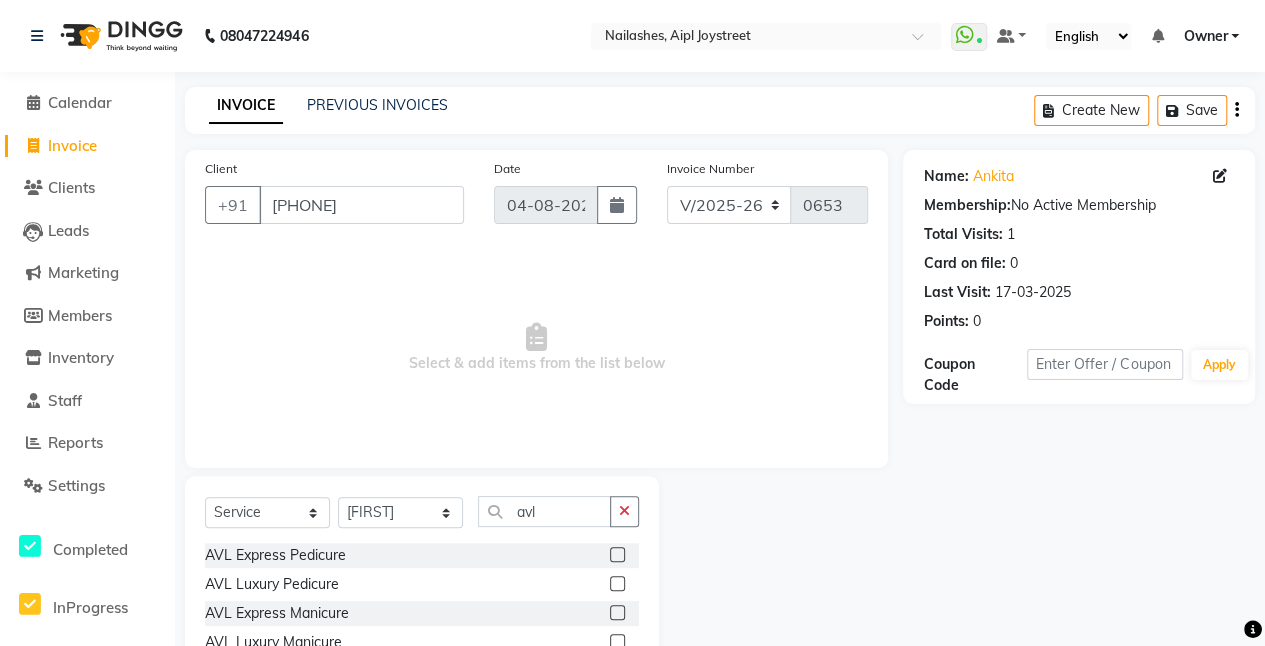 click 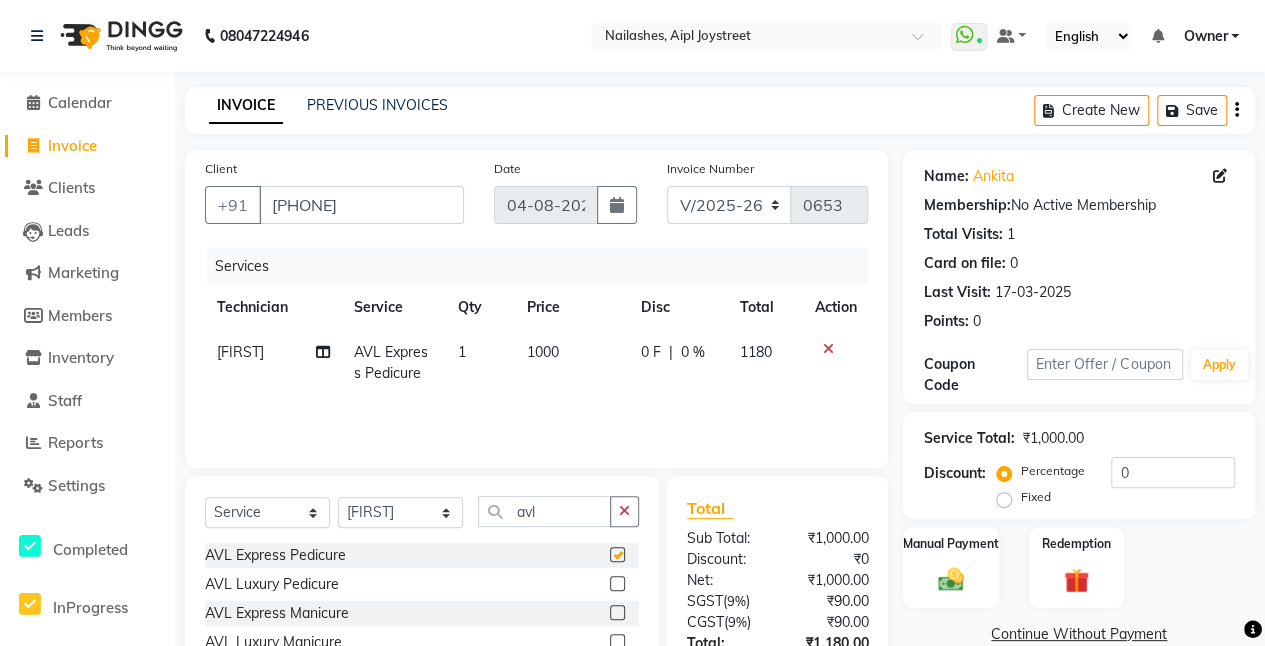 checkbox on "false" 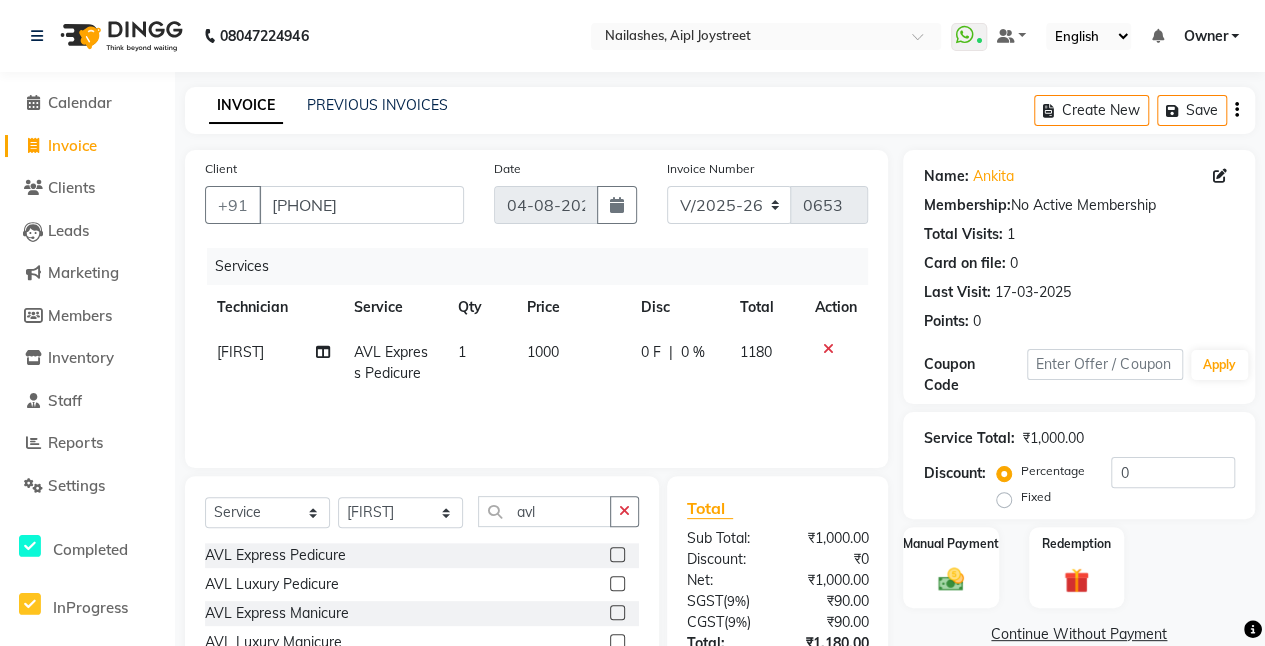 click on "1000" 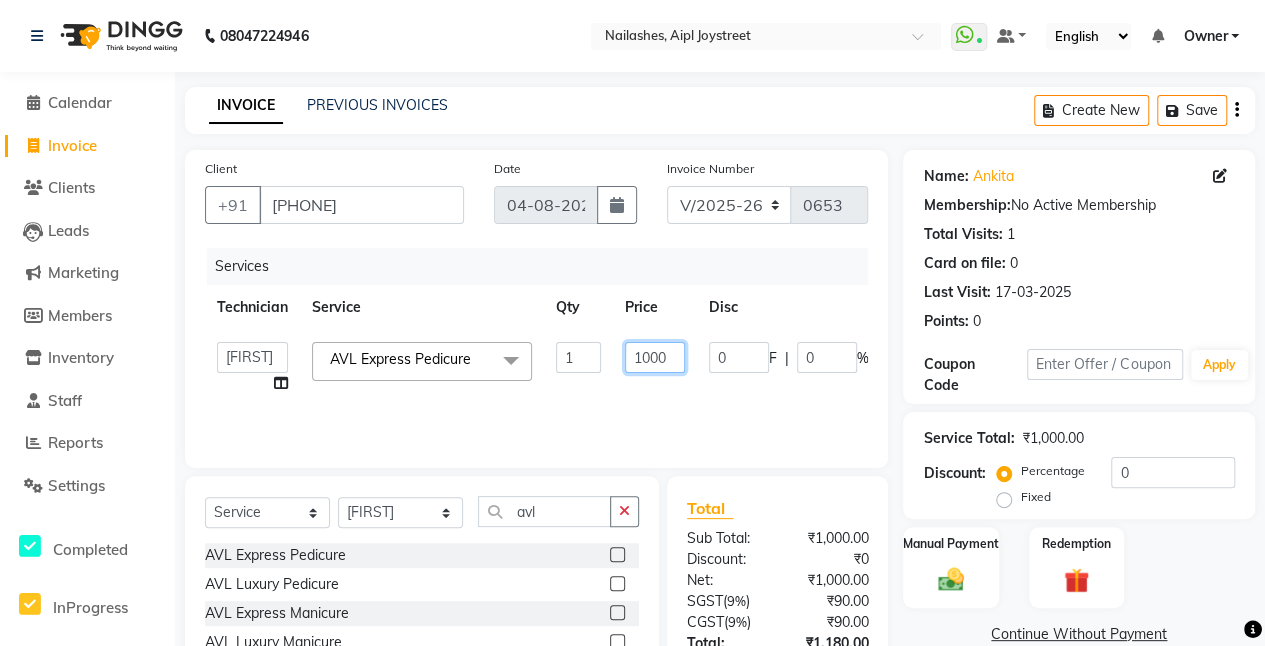 click on "1000" 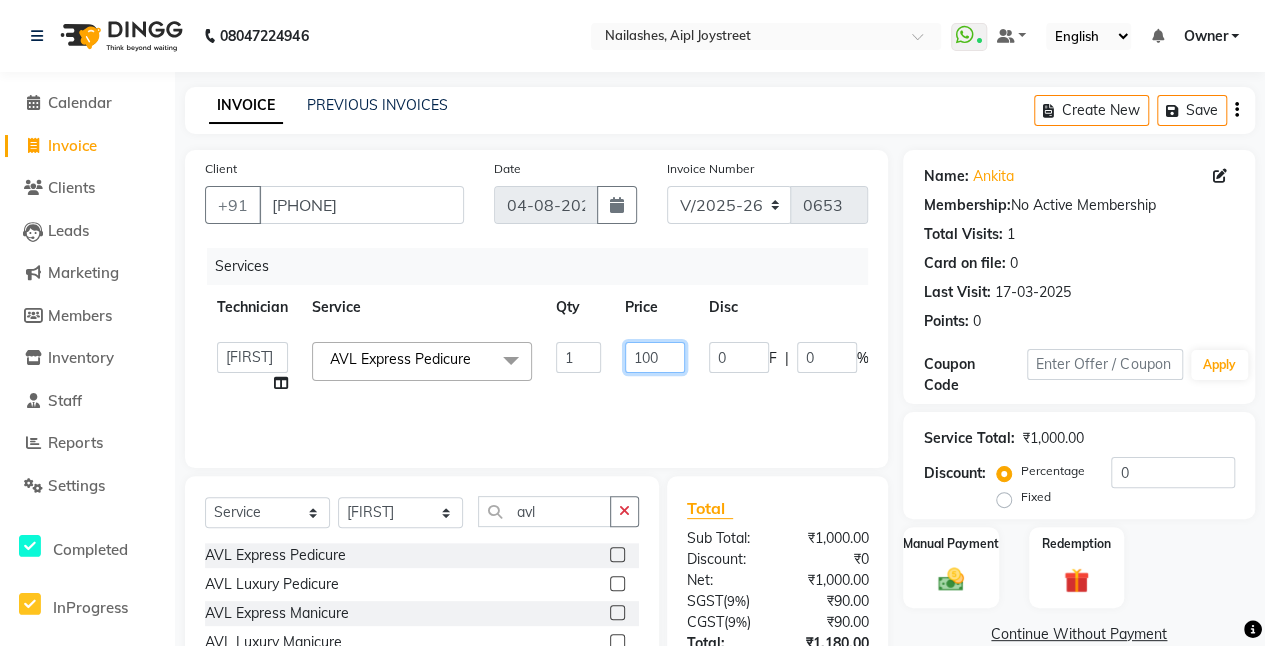 type on "1100" 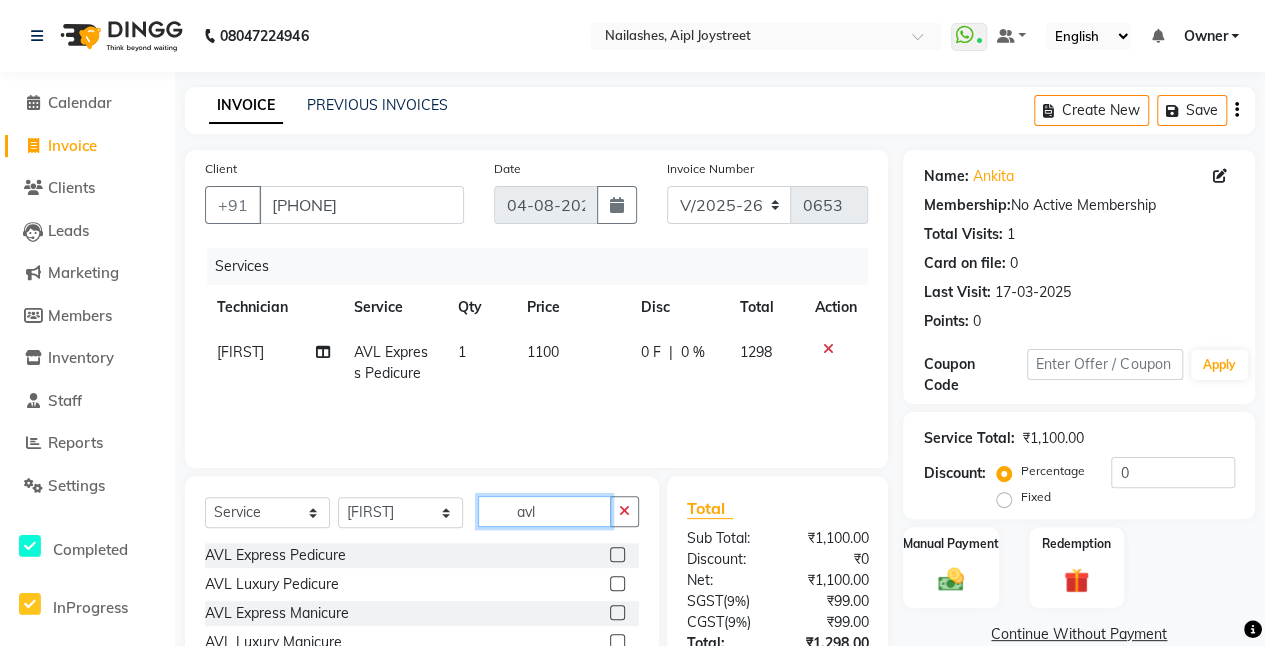 click on "avl" 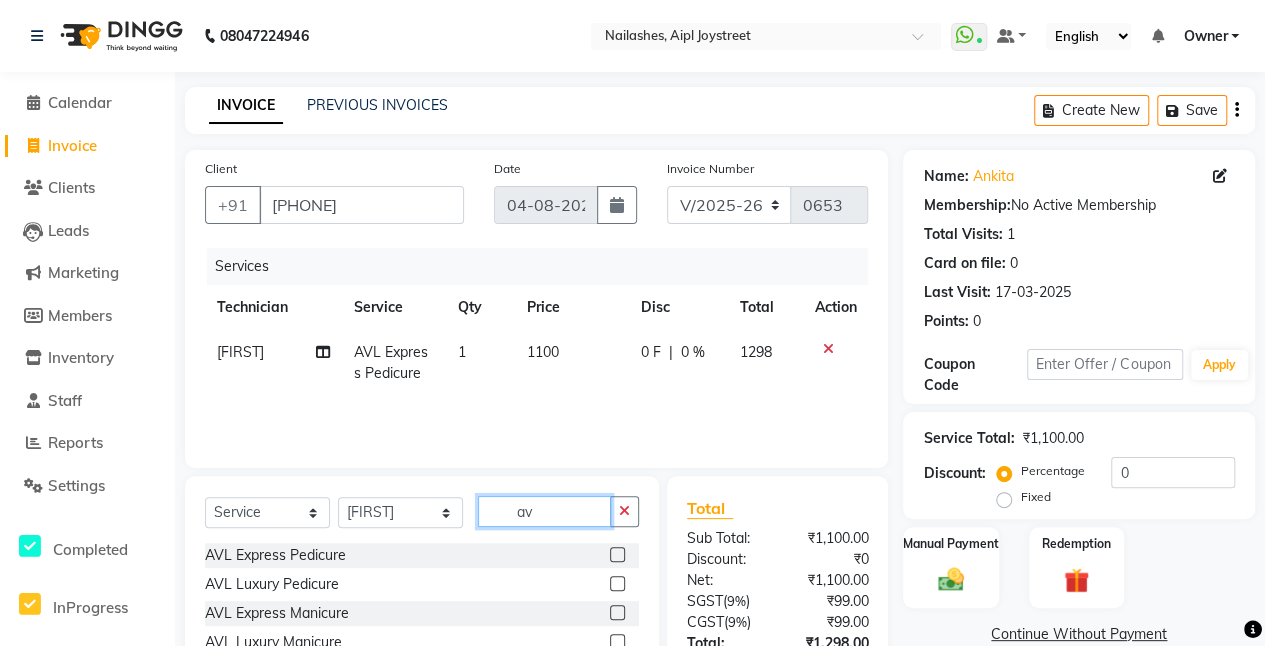 type on "a" 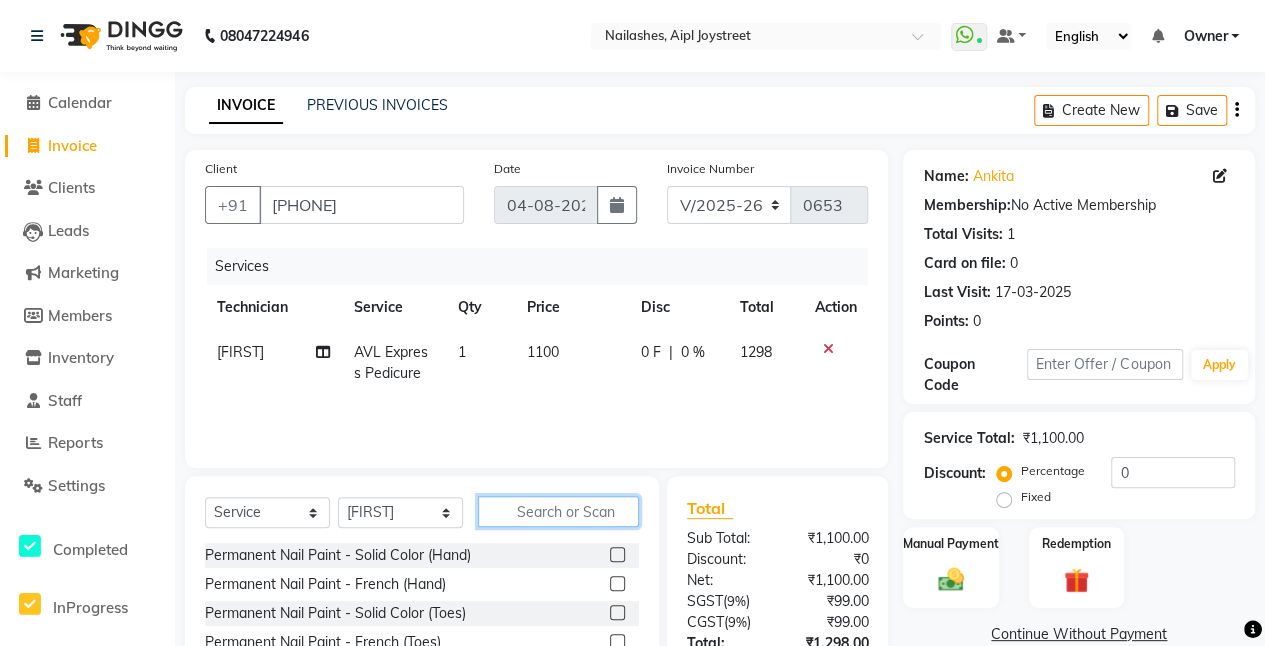 type 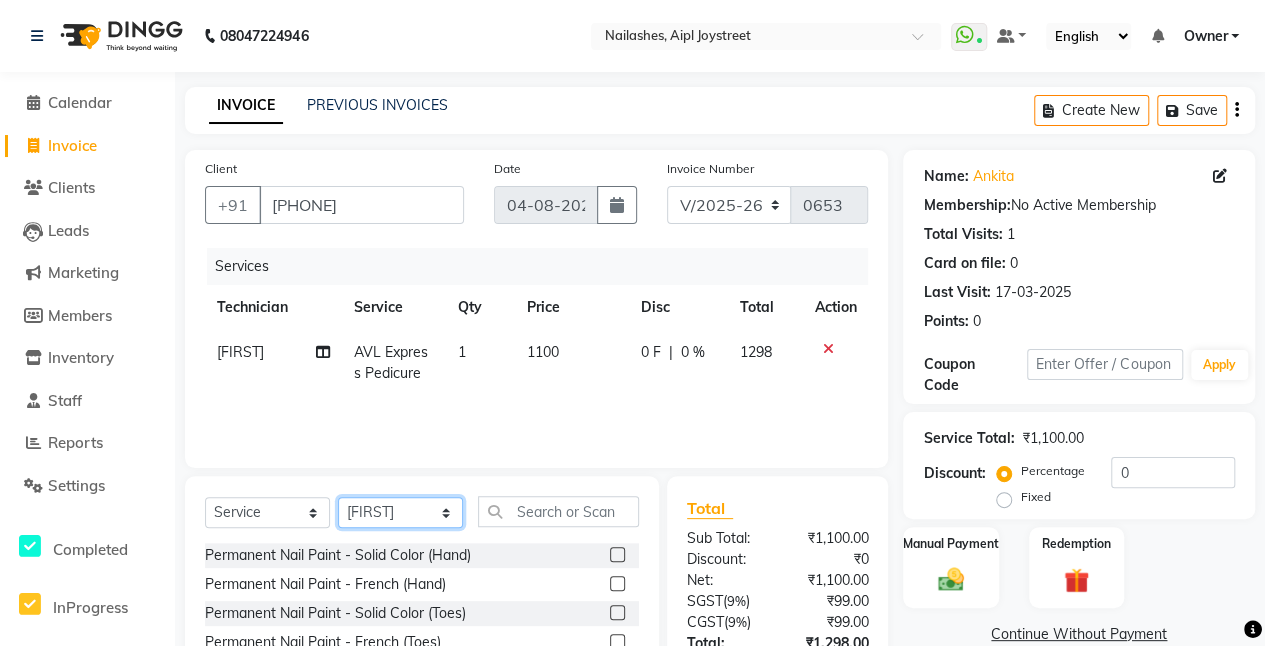 click on "Select Technician ajay Anita Chetan Manager Muskan Owner Prosanto Salome VIVEK" 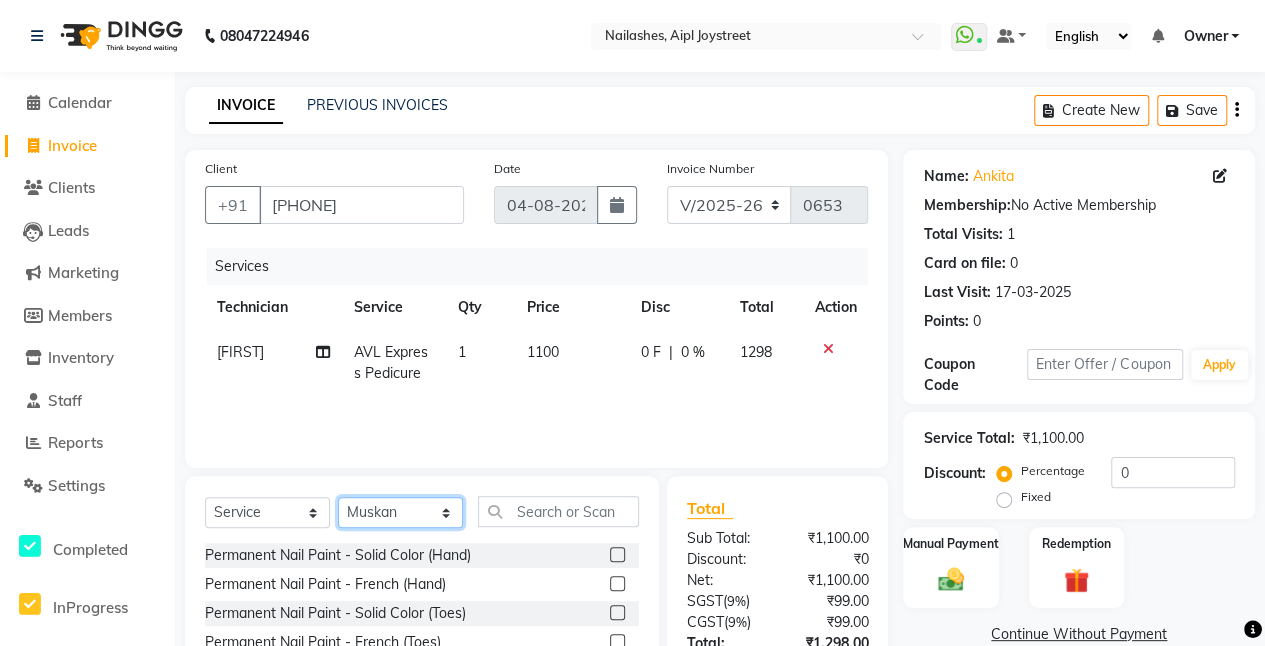 click on "Select Technician ajay Anita Chetan Manager Muskan Owner Prosanto Salome VIVEK" 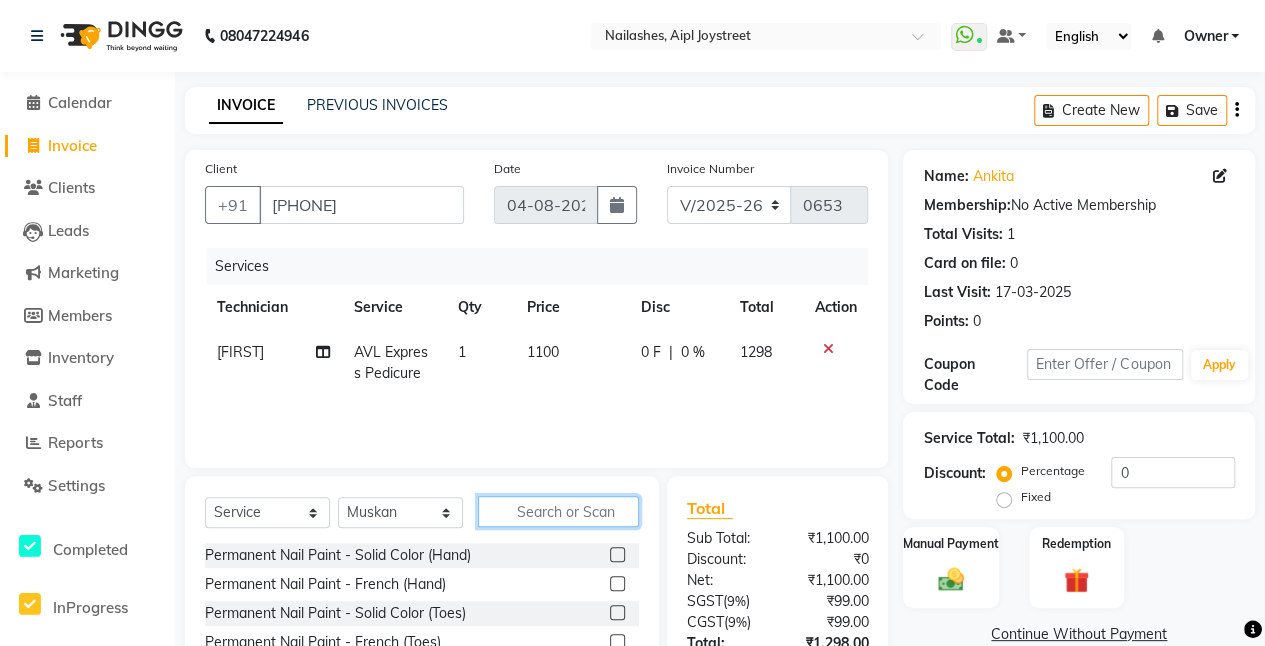 click 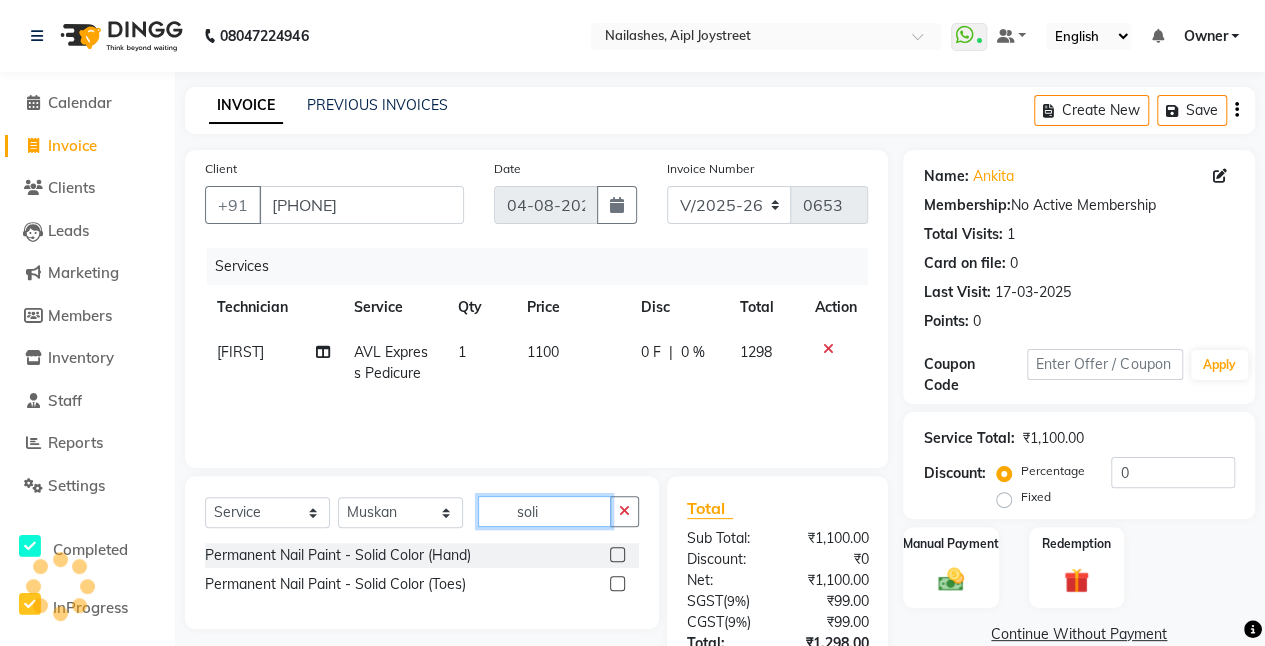 type on "soli" 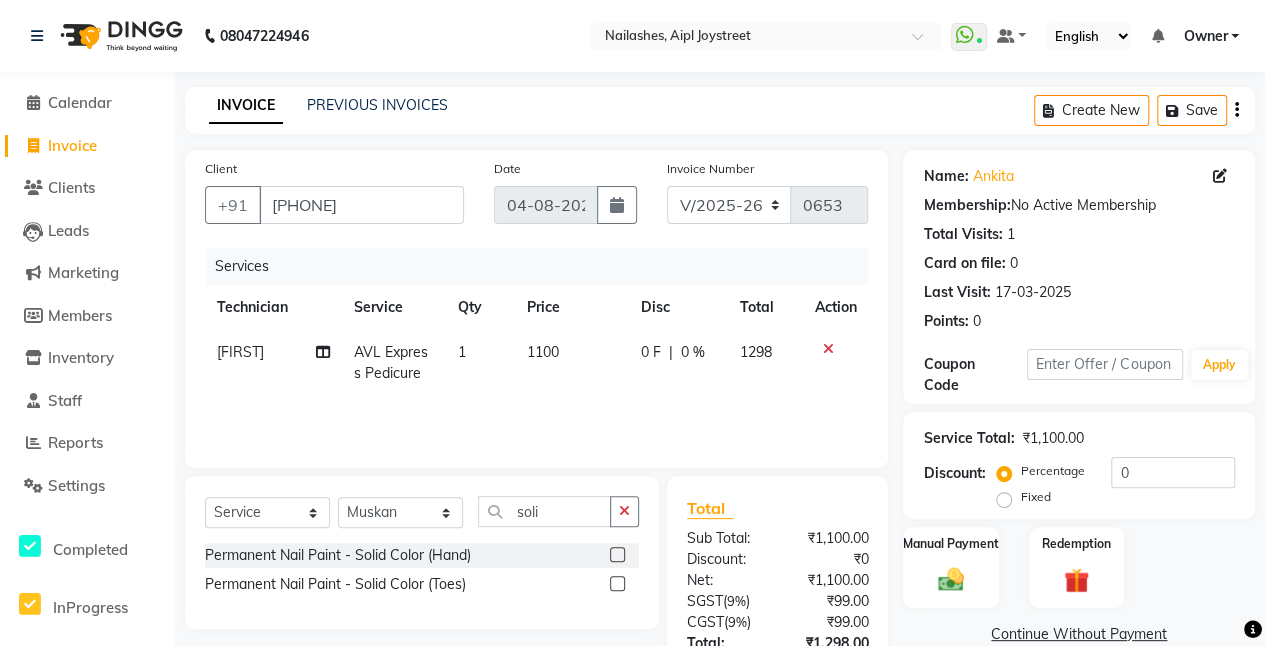 click 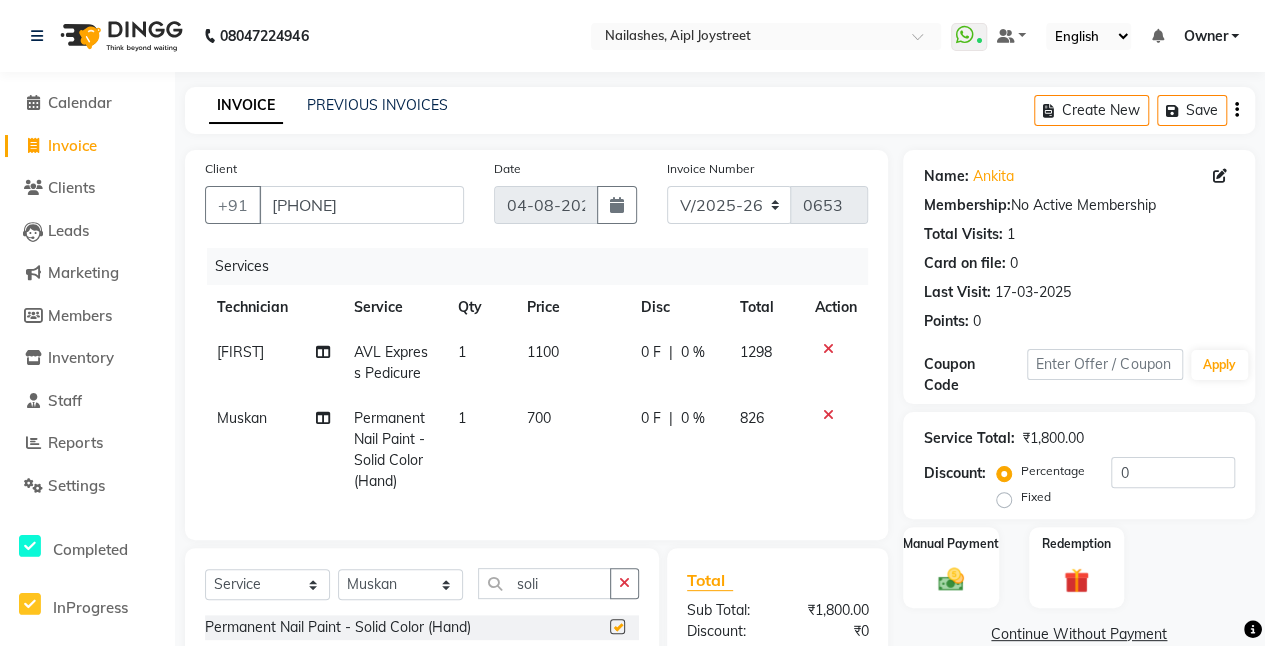 checkbox on "false" 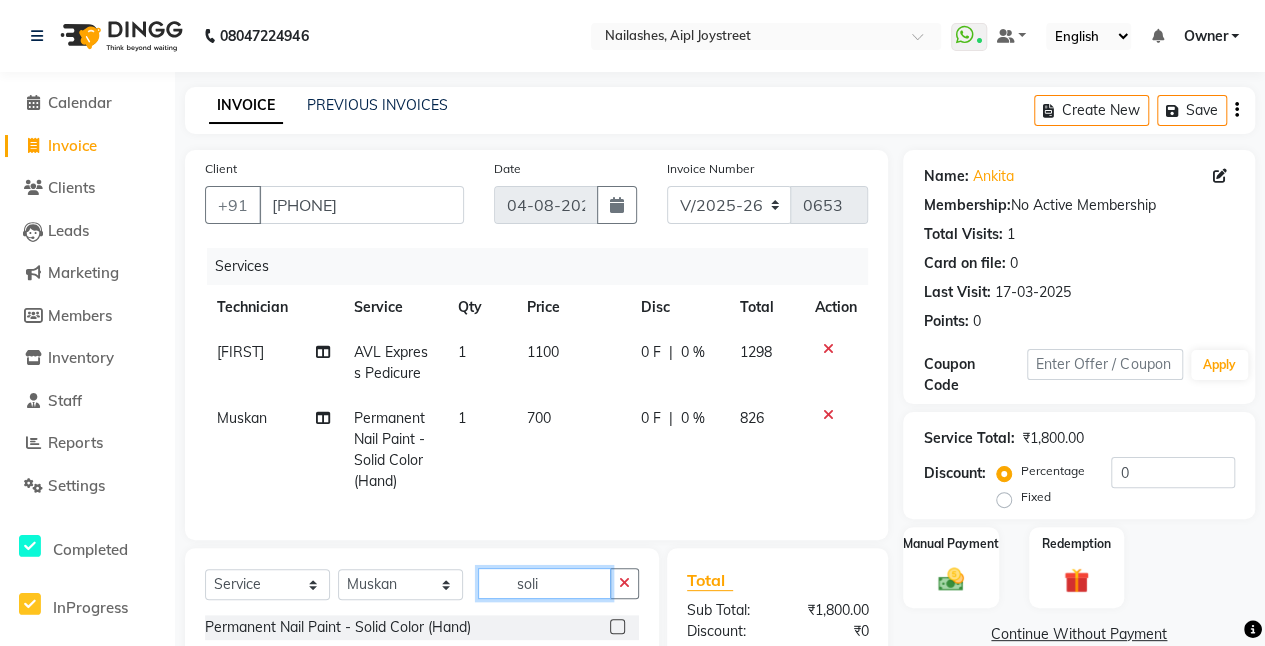 click on "soli" 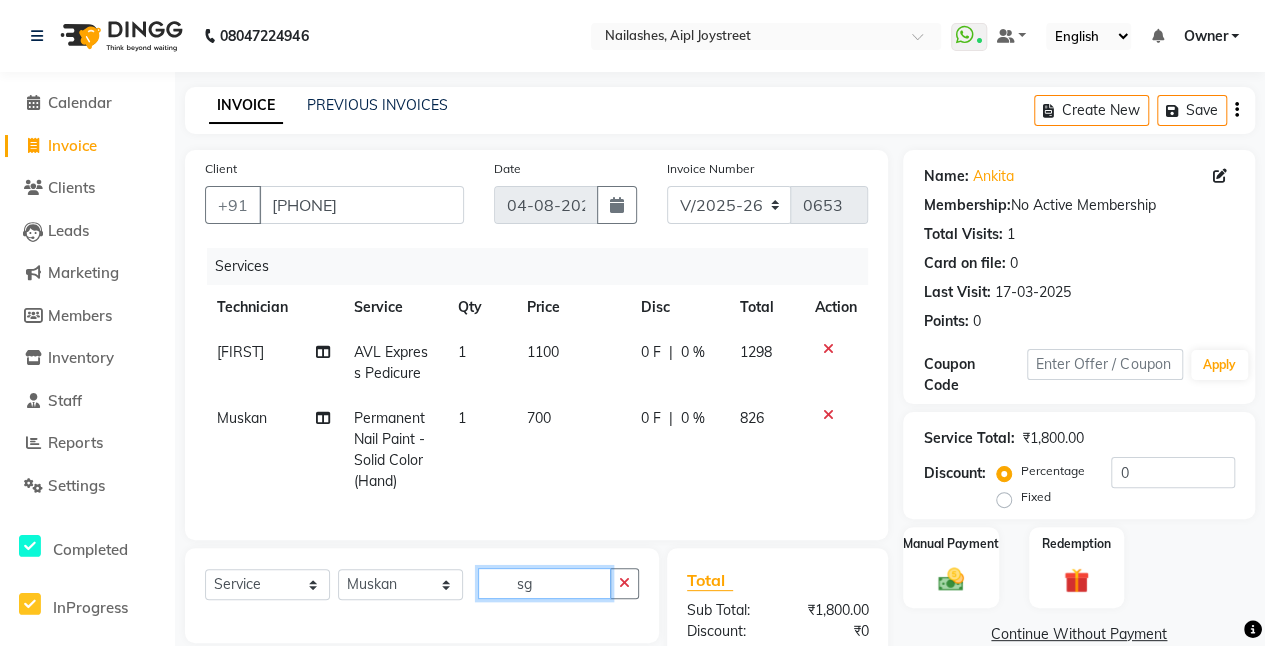 type on "s" 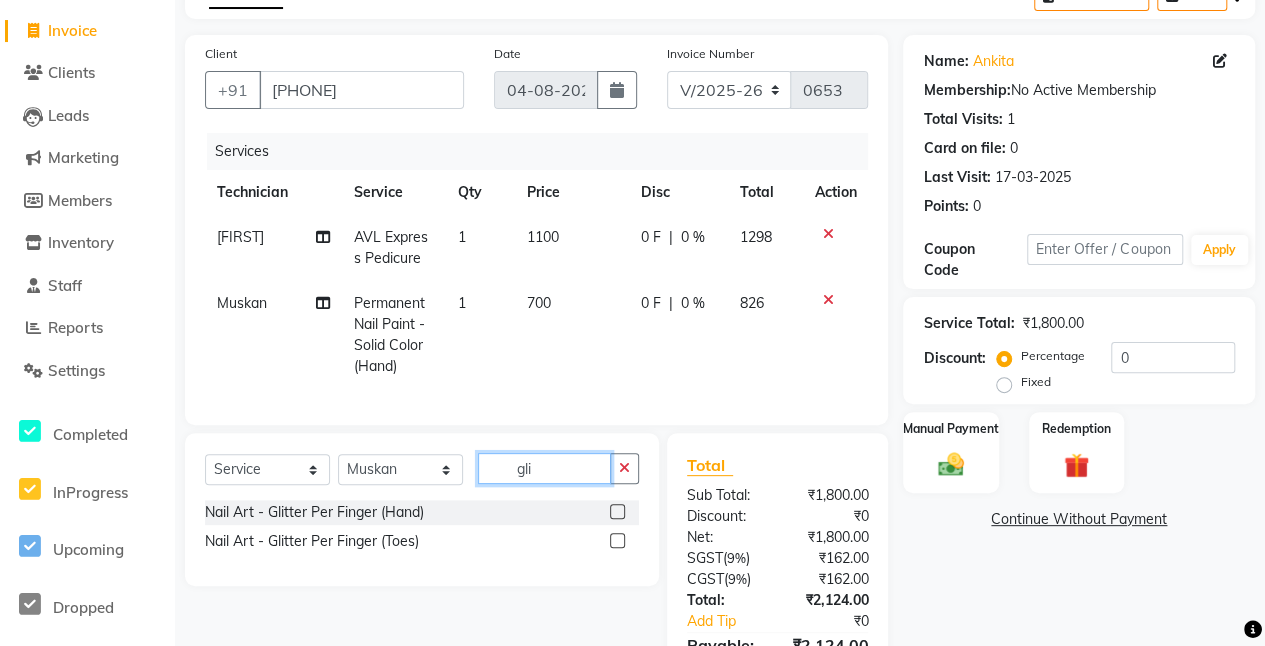 scroll, scrollTop: 117, scrollLeft: 0, axis: vertical 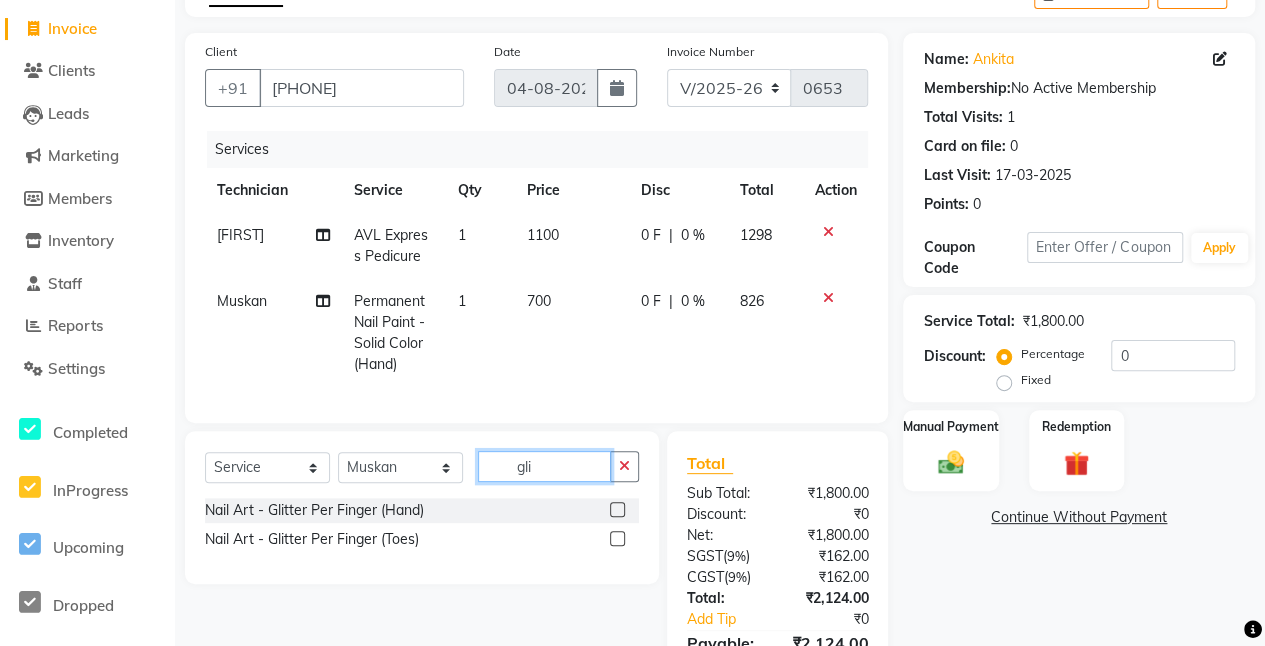 type on "gli" 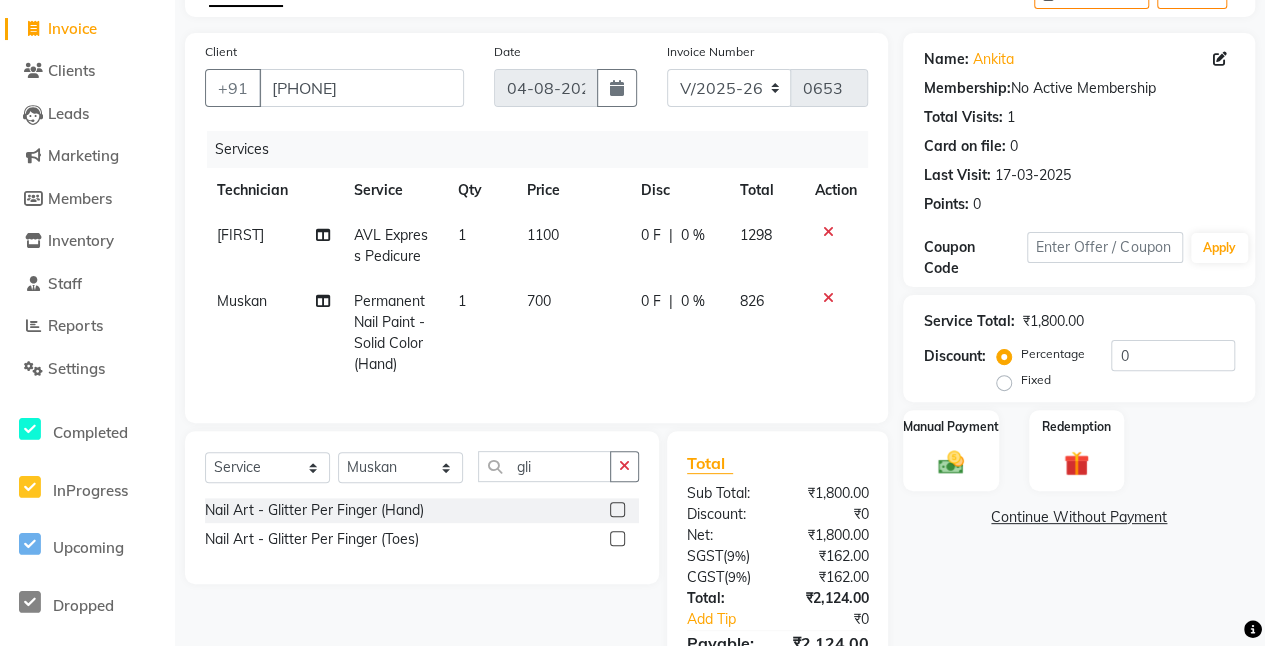 click 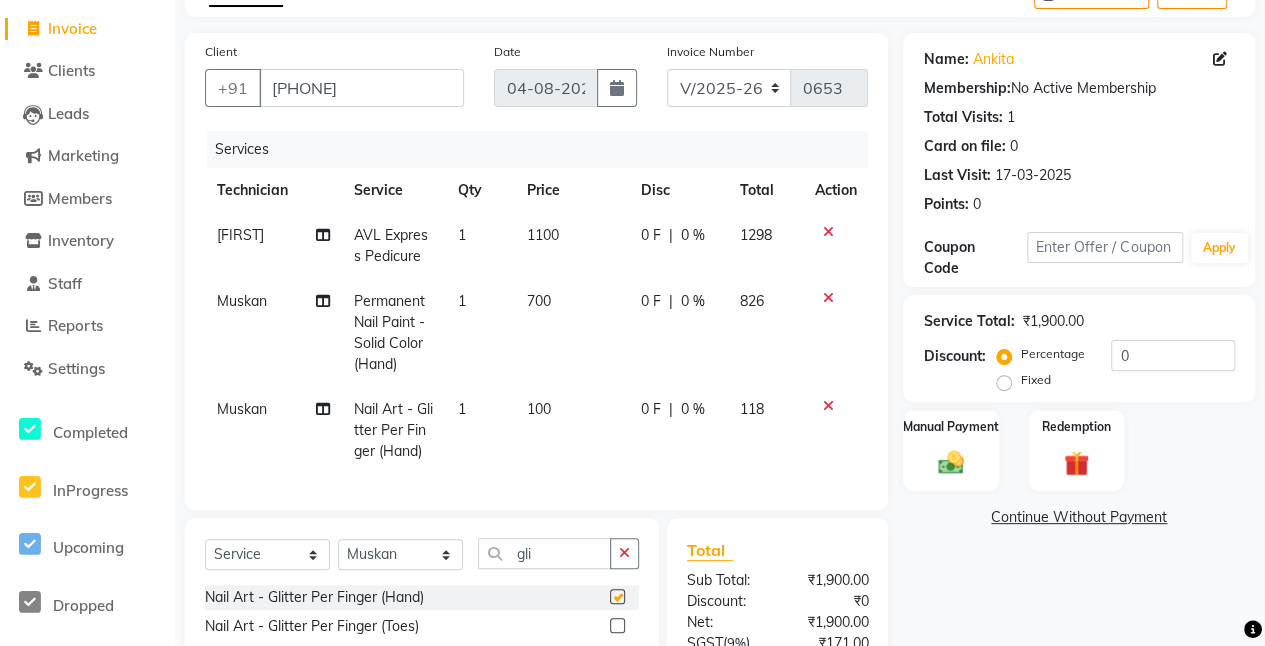 checkbox on "false" 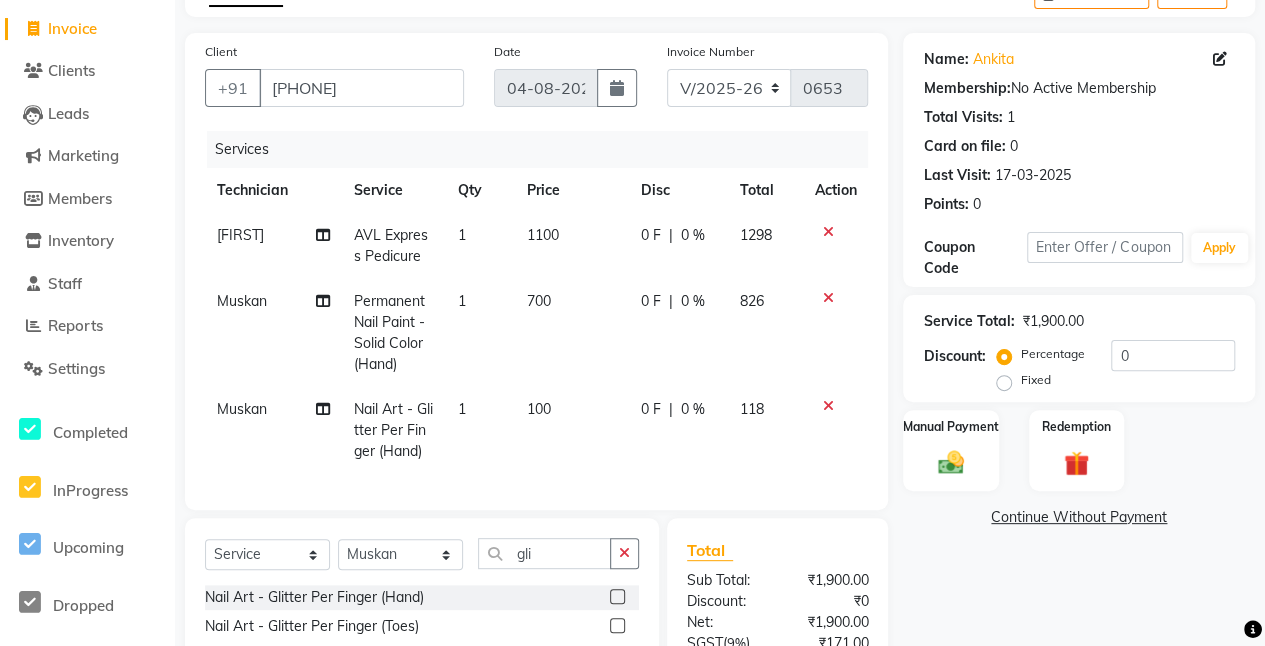 click on "100" 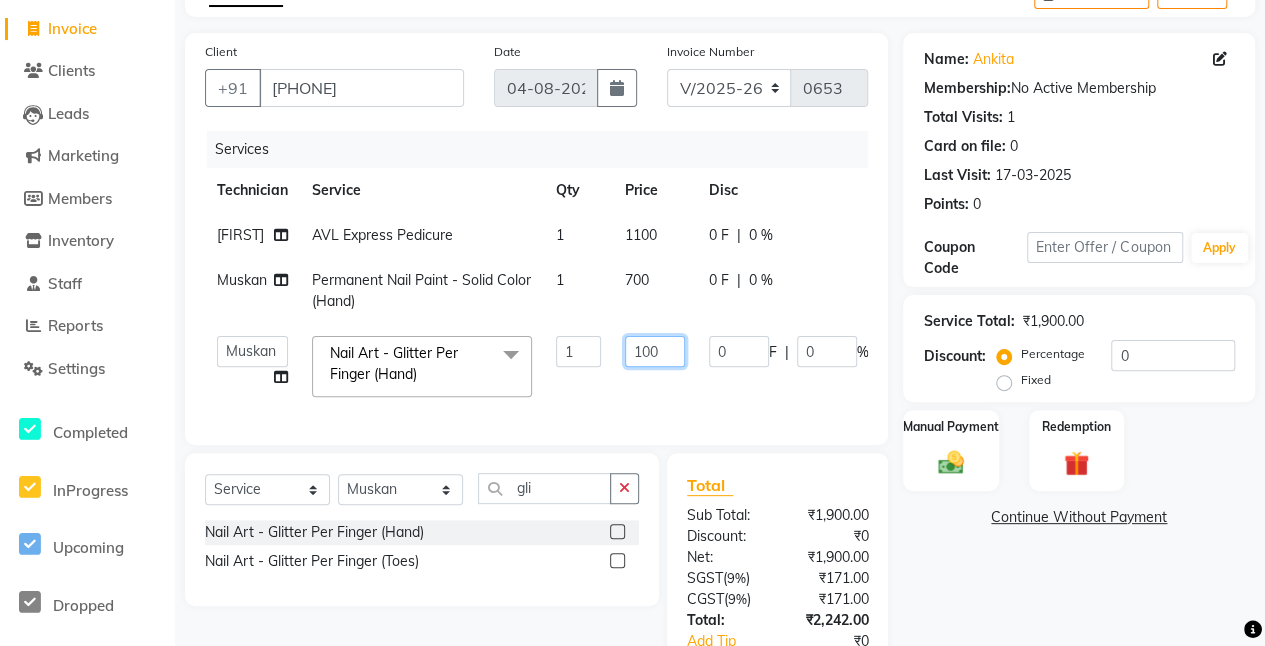 click on "100" 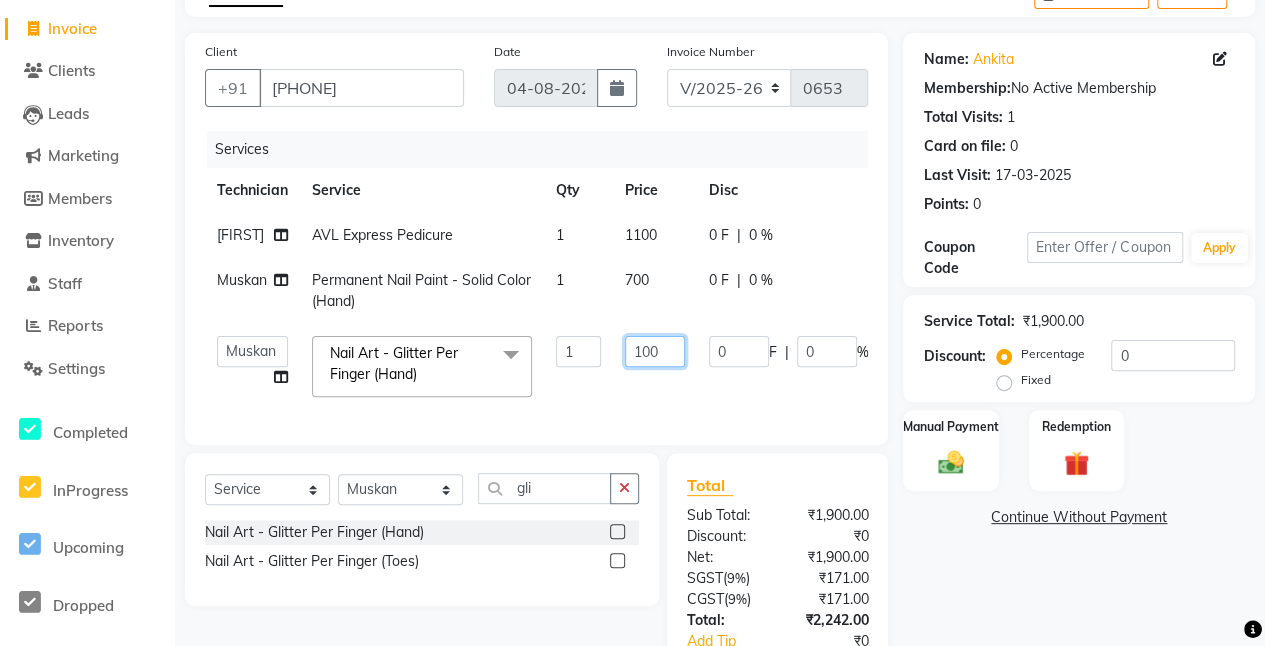 type on "1000" 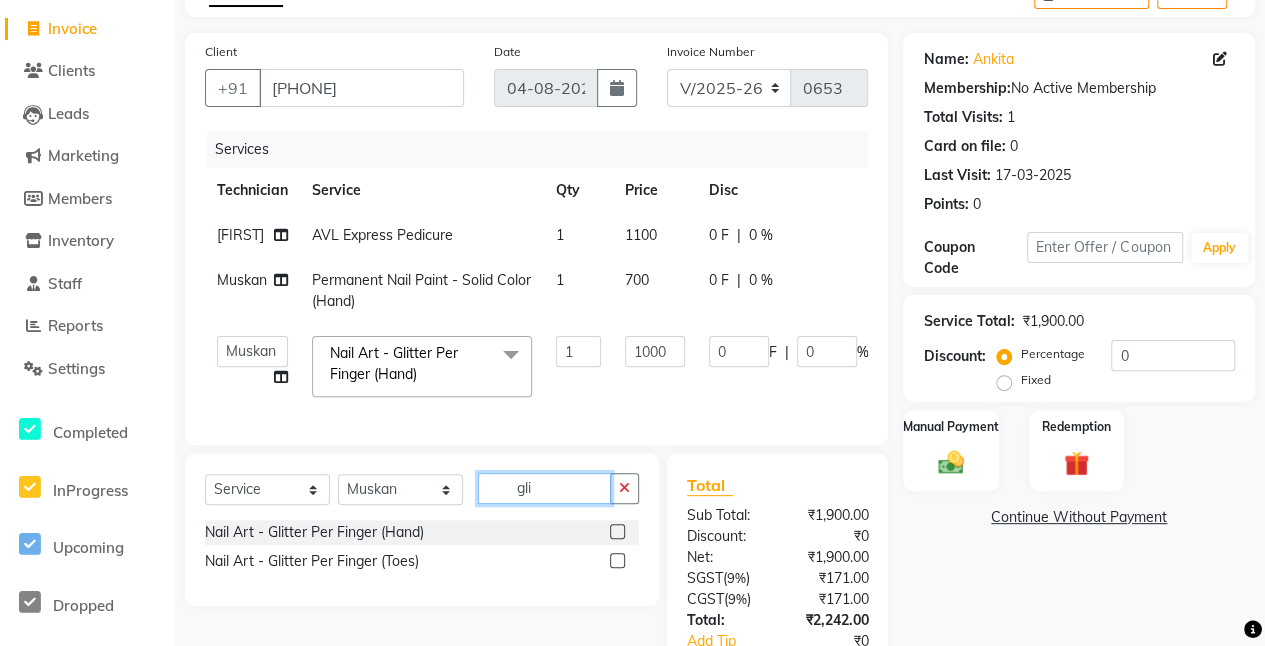 click on "Client +91 [PHONE] Date [DATE] Invoice Number V/[YEAR] V/[YEAR]-[YEAR] [NUMBER] Services Technician Service Qty Price Disc Total Action [FIRST] AVL Express Pedicure 1 1100 0 F | 0 % 1298 [FIRST] Permanent Nail Paint - Solid Color (Hand) 1 700 0 F | 0 % 826 [FIRST] [FIRST] [FIRST] Manager [FIRST] Owner [FIRST] [FIRST] VIVEK Nail Art - Glitter Per Finger (Hand) x Permanent Nail Paint - Solid Color (Hand) Permanent Nail Paint - French (Hand) Permanent Nail Paint - Solid Color (Toes) Permanent Nail Paint - French (Toes) Restoration - Gel (Hand) Restoration - Tip Replacement (Hand) Restoration - Touch -up (Hand) Restoration - Gel Color Changes (Hand) Restoration - Removal of Extension (Hand) Restoration - Removal of Nail Paint (Hand) Restoration - Gel (Toes) Restoration - Tip Replacement (Toes) Restoration - Touch -up (Toes) Restoration - Gel Color Changes (Toes) Restoration - Removal of Extension (Toes) Restoration - Removal of Nail Paint (Toes) Pedicure - Classic Pedicure - Deluxe Pedicure - Premium 1 1000" 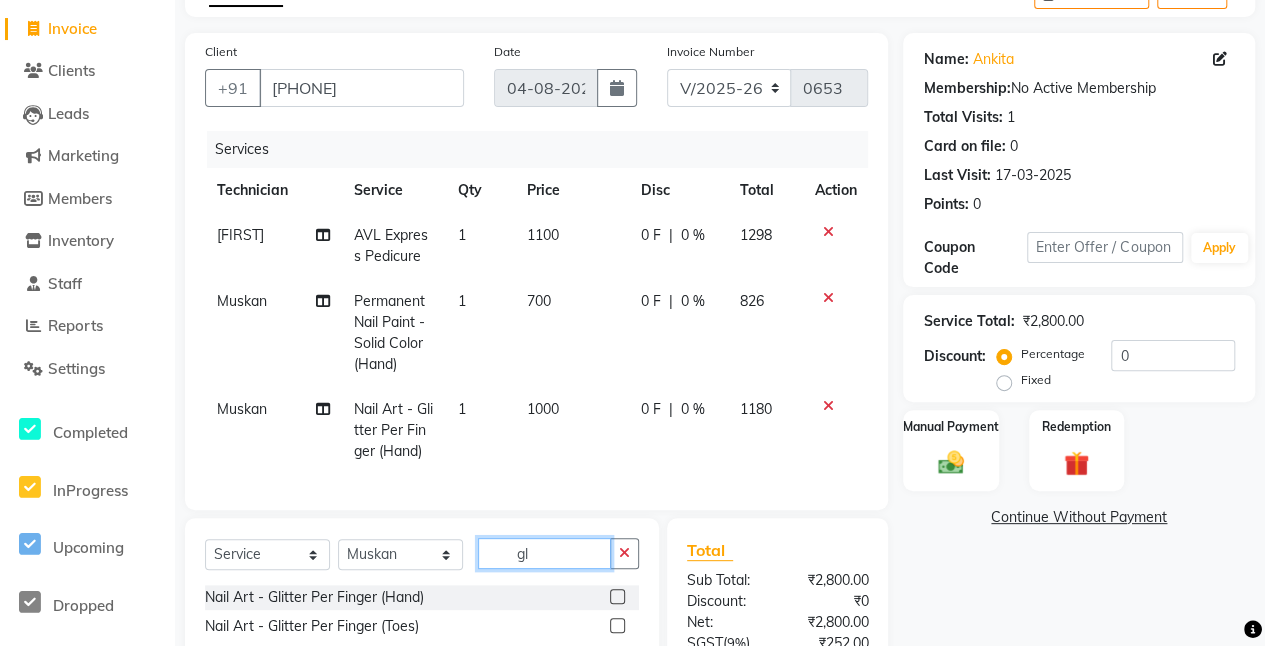 type on "g" 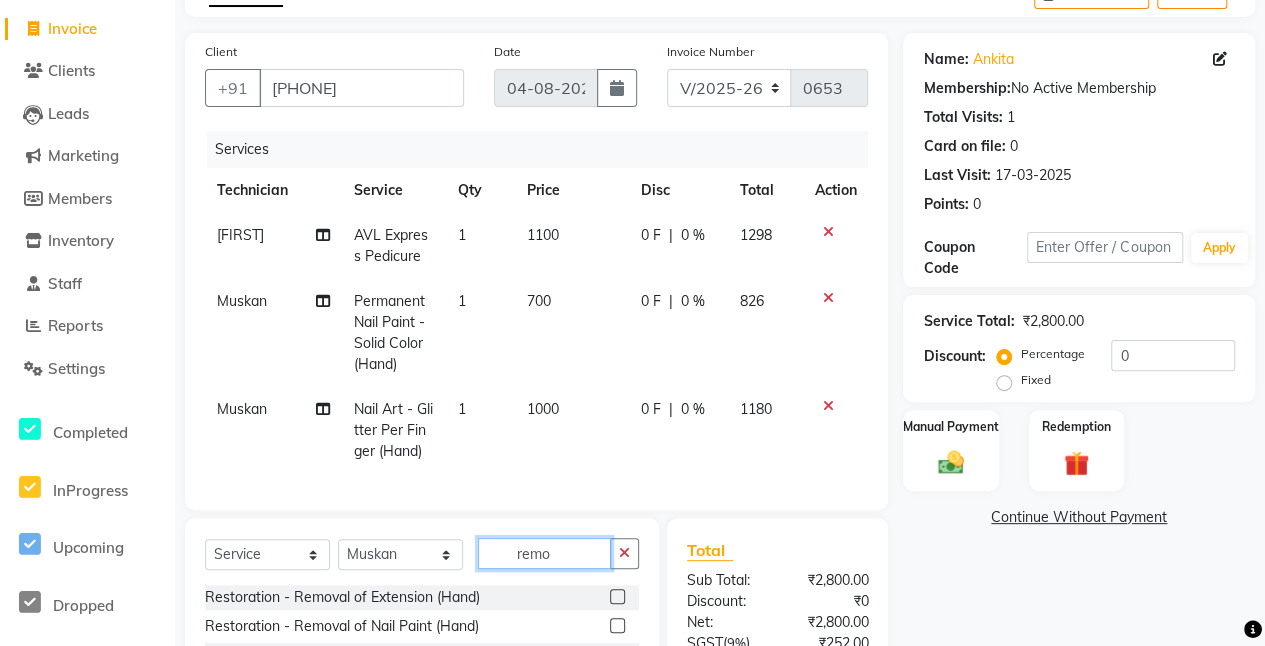 type on "remo" 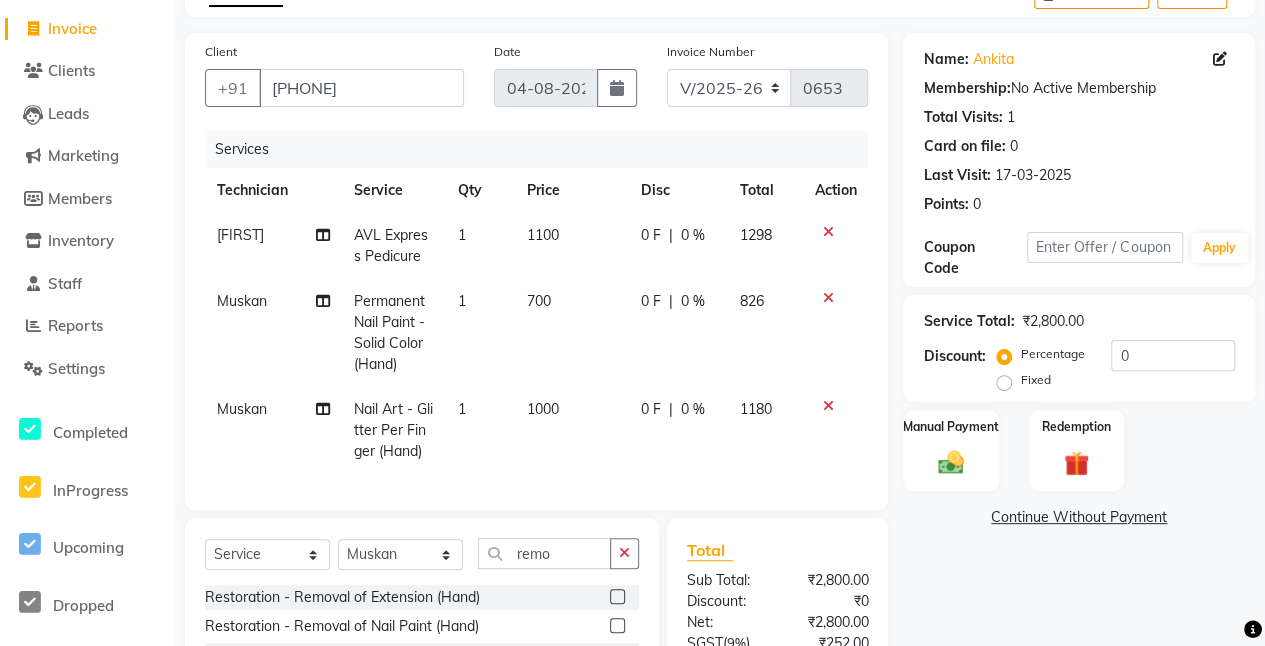 click 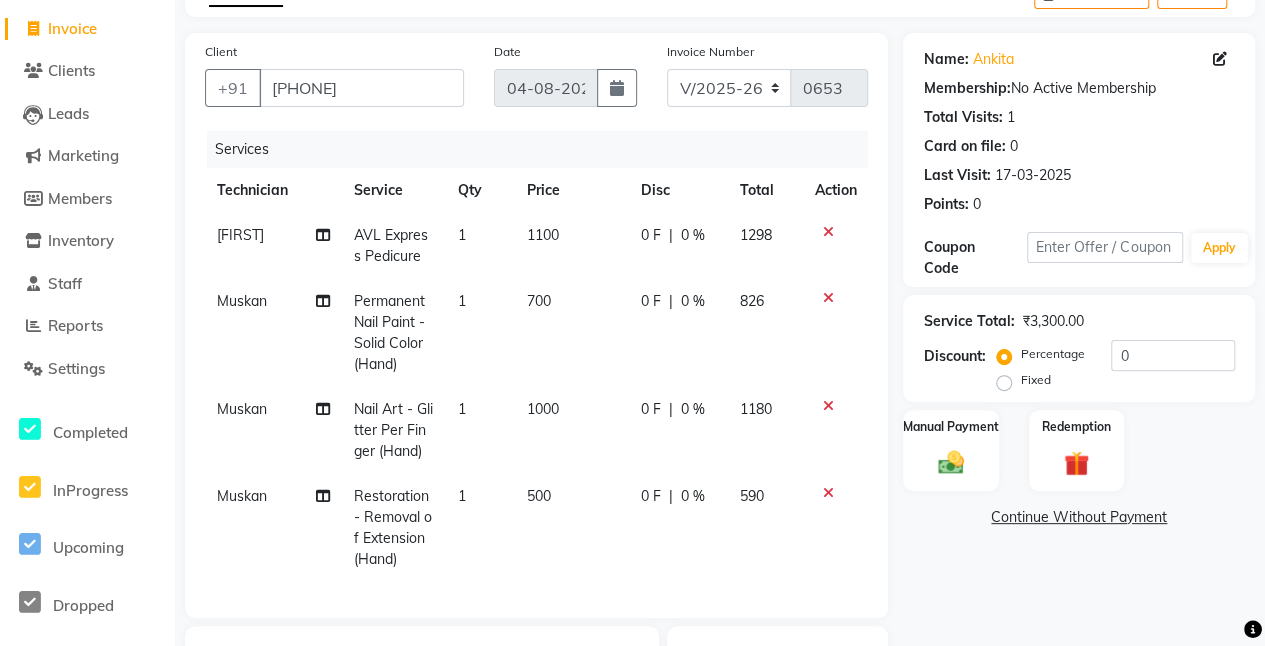 checkbox on "false" 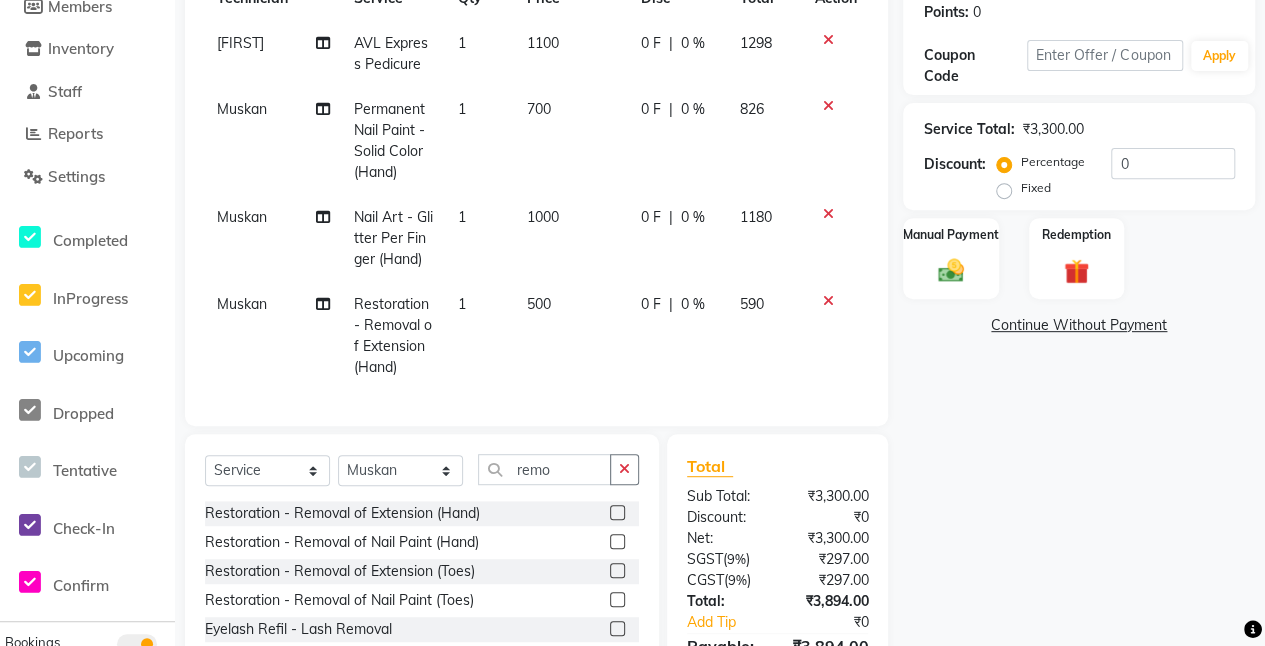 scroll, scrollTop: 435, scrollLeft: 0, axis: vertical 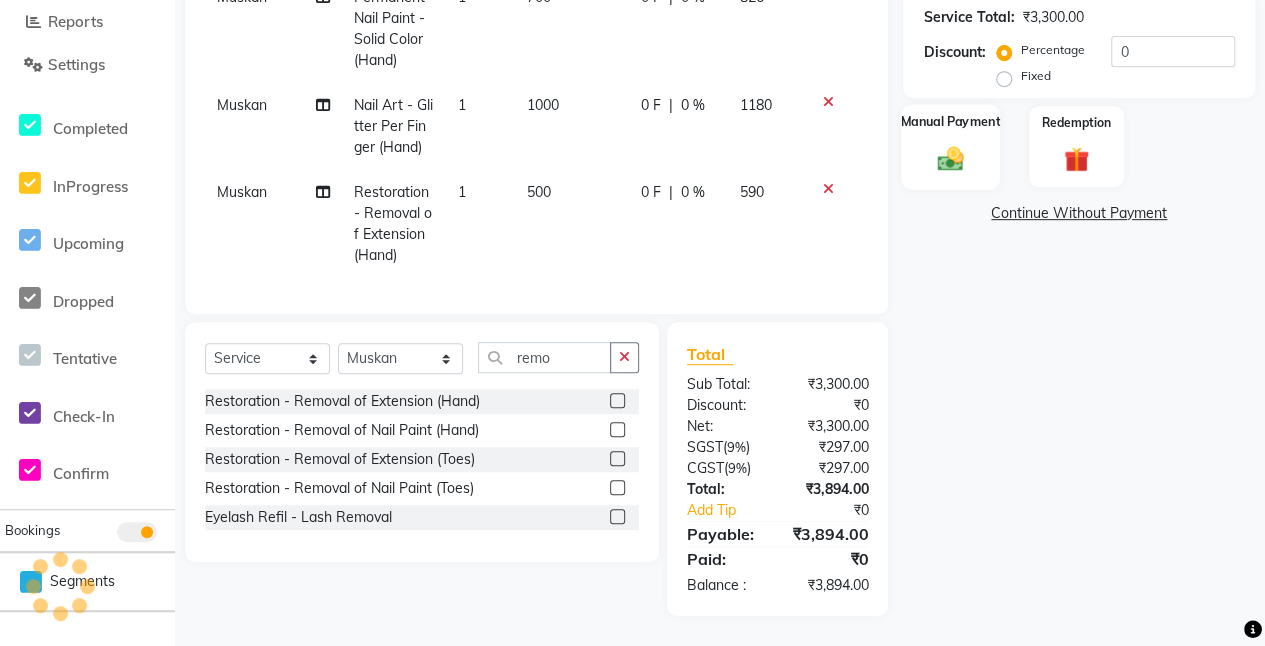 click 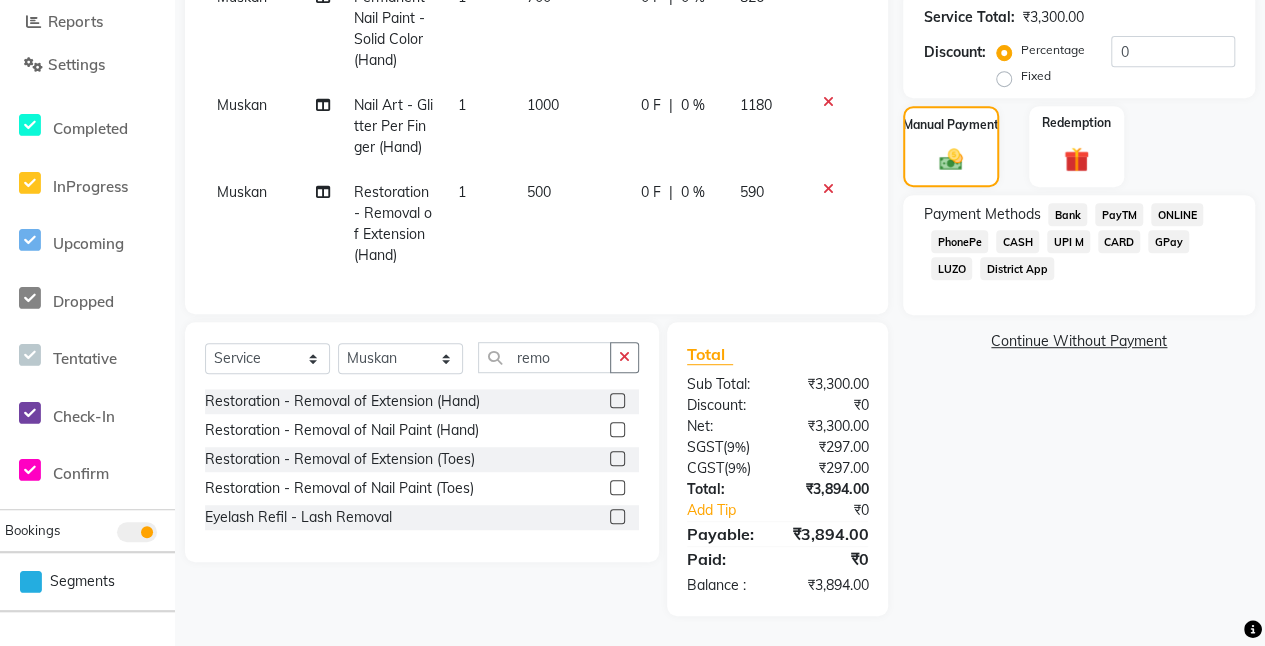 click on "LUZO" 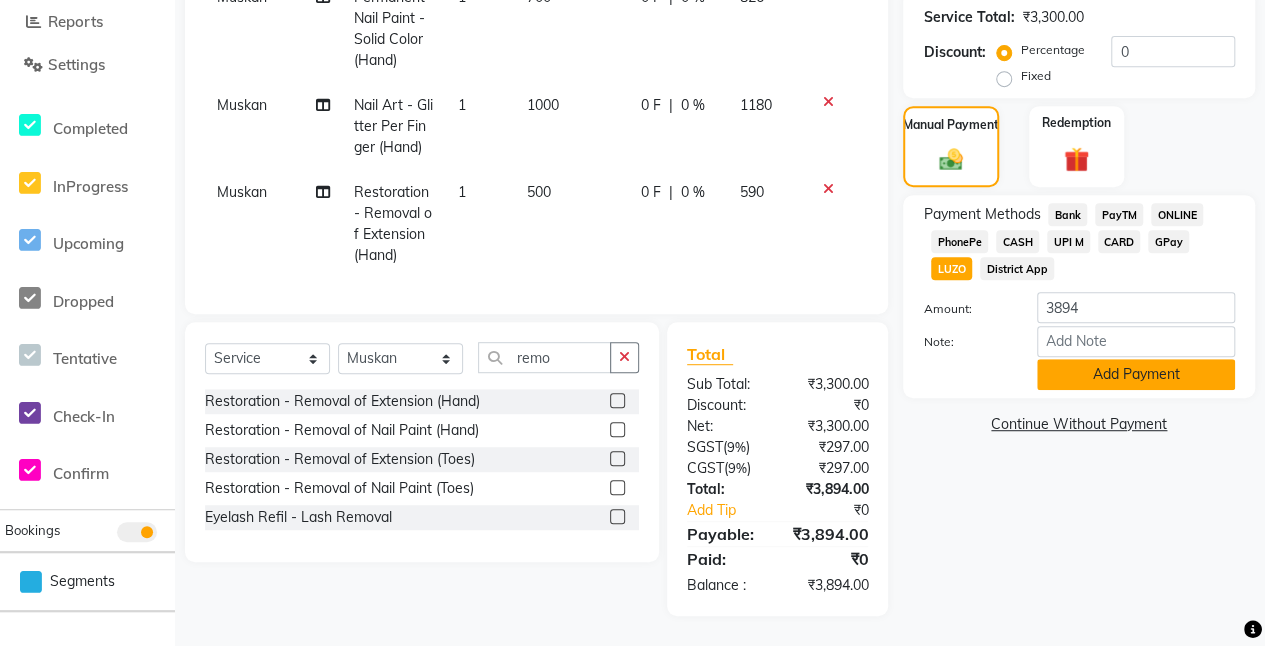 click on "Add Payment" 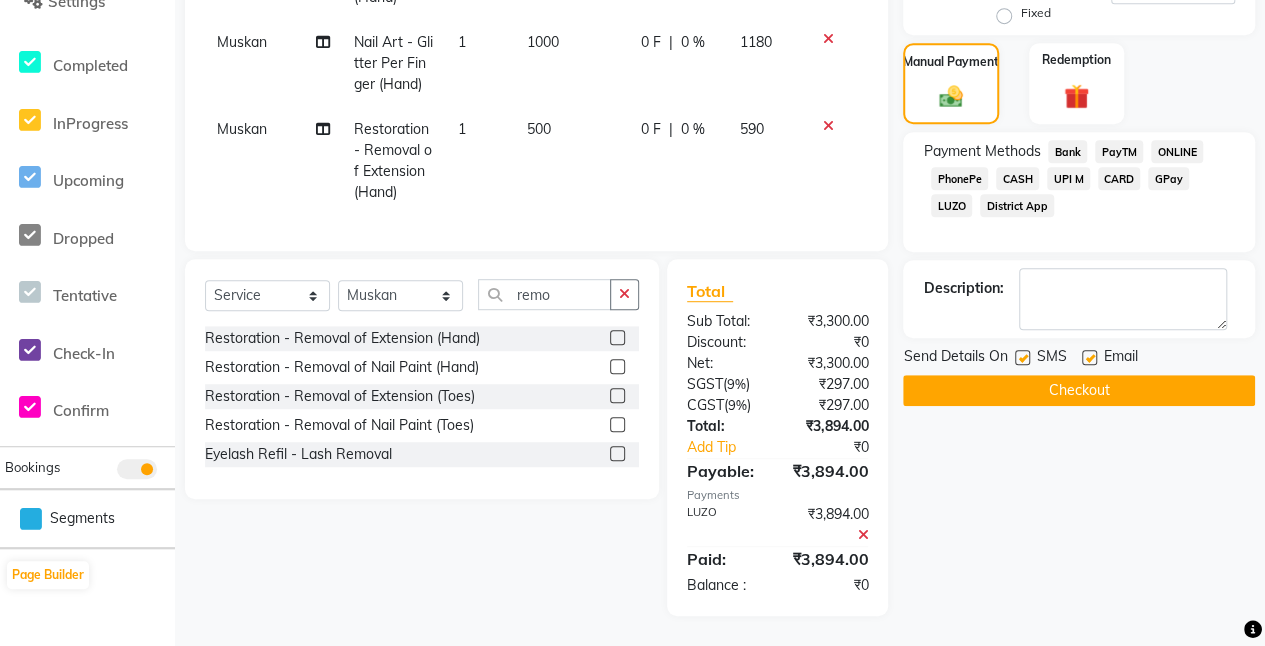 scroll, scrollTop: 491, scrollLeft: 0, axis: vertical 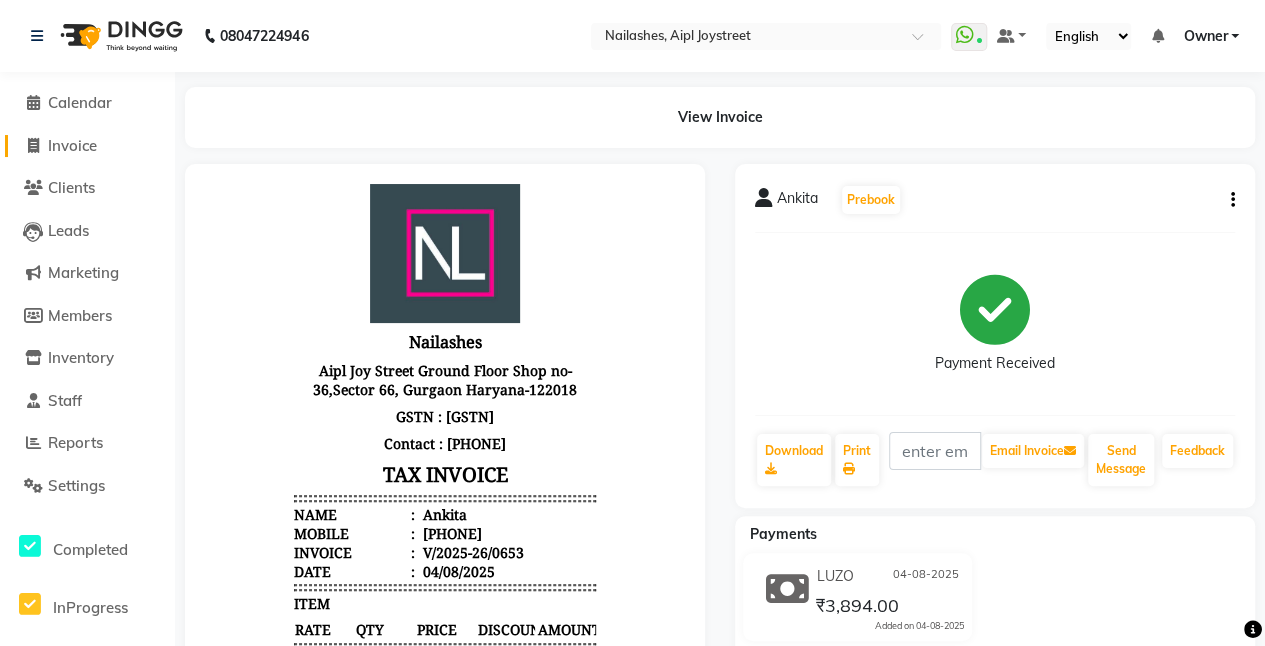 click on "Invoice" 